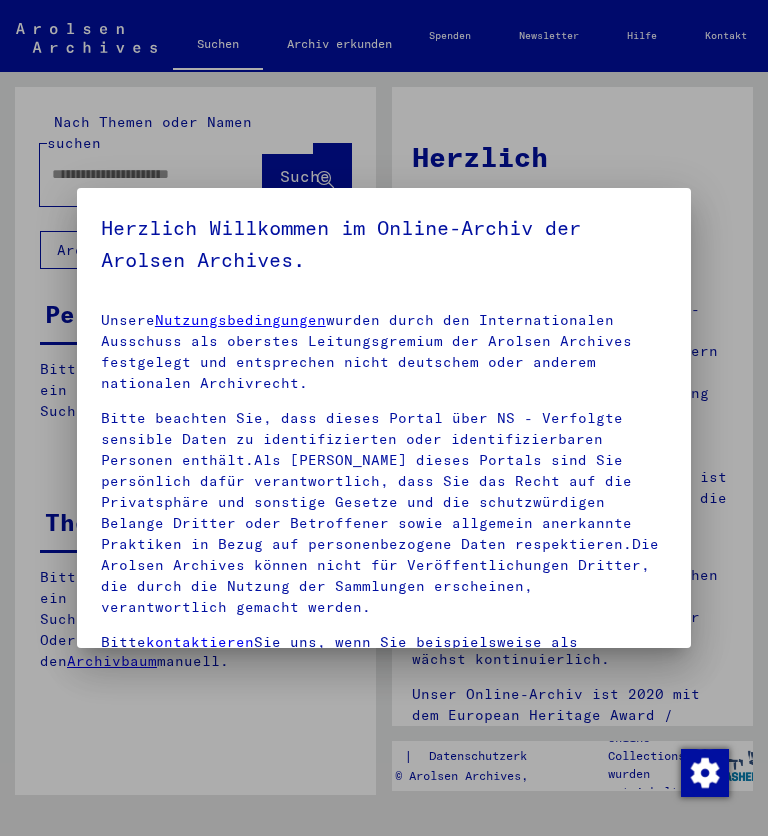 scroll, scrollTop: 0, scrollLeft: 0, axis: both 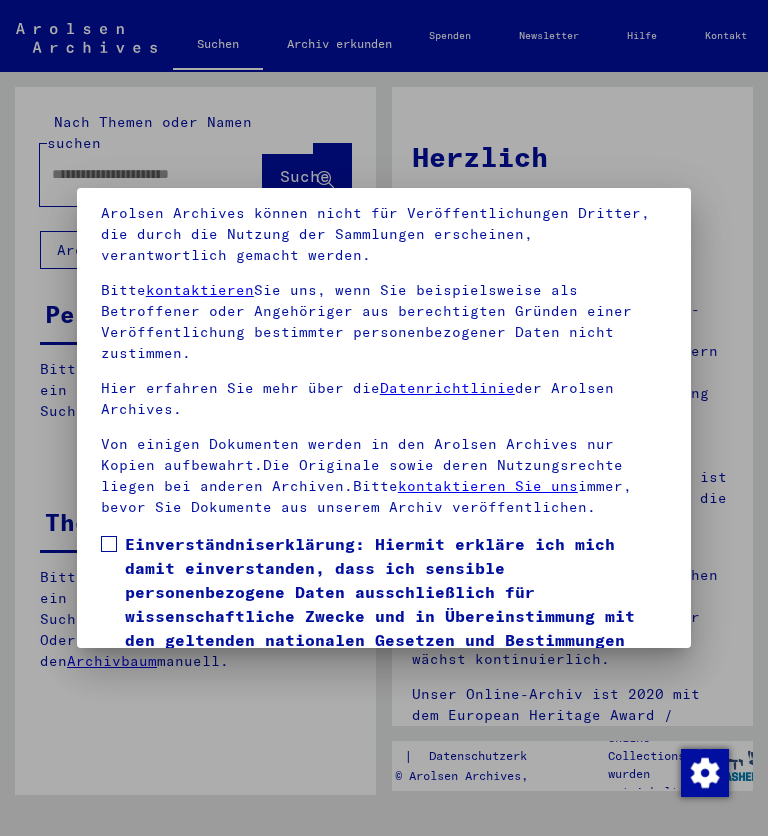 click at bounding box center (109, 544) 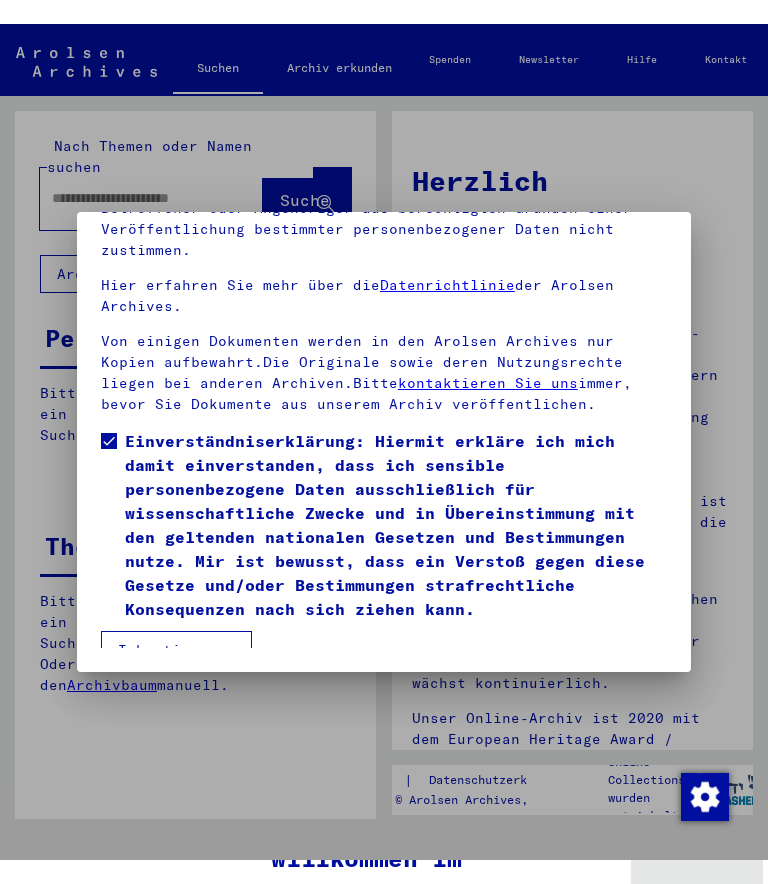scroll, scrollTop: 215, scrollLeft: 0, axis: vertical 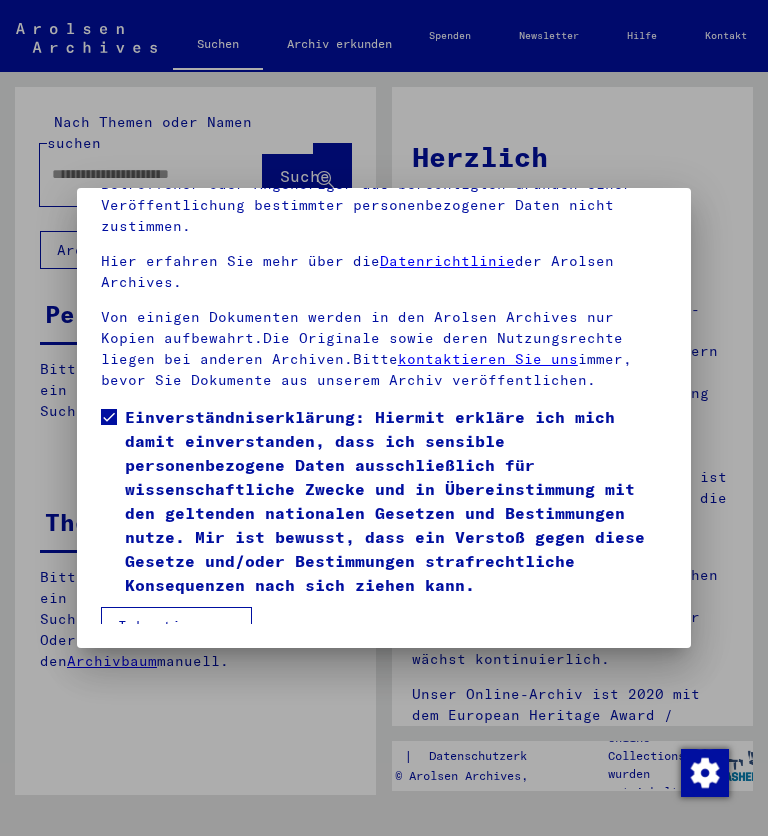 click on "Ich stimme zu" at bounding box center [176, 626] 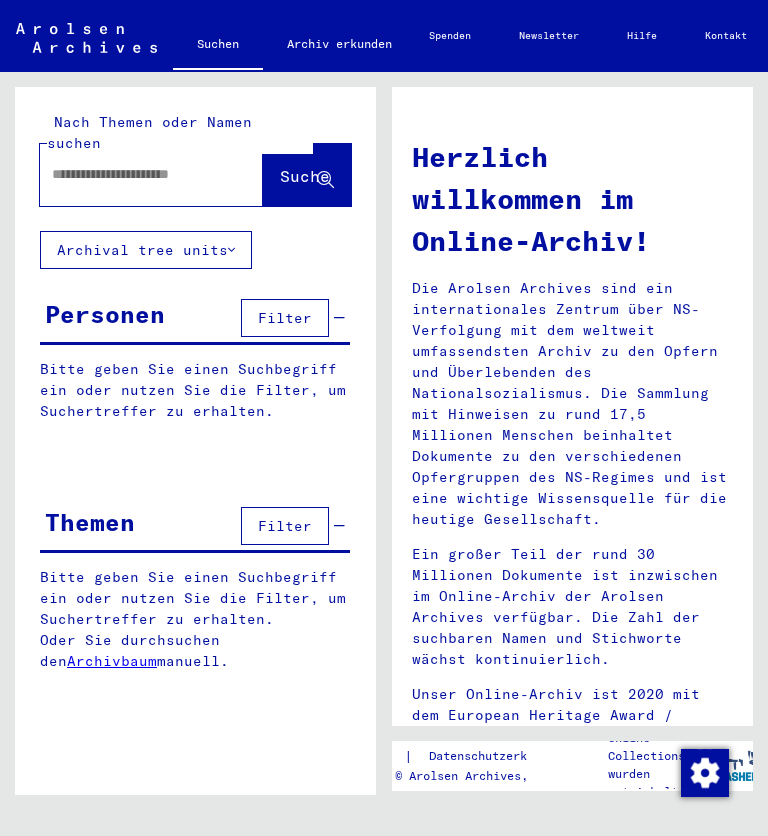 click on "Filter" at bounding box center (285, 318) 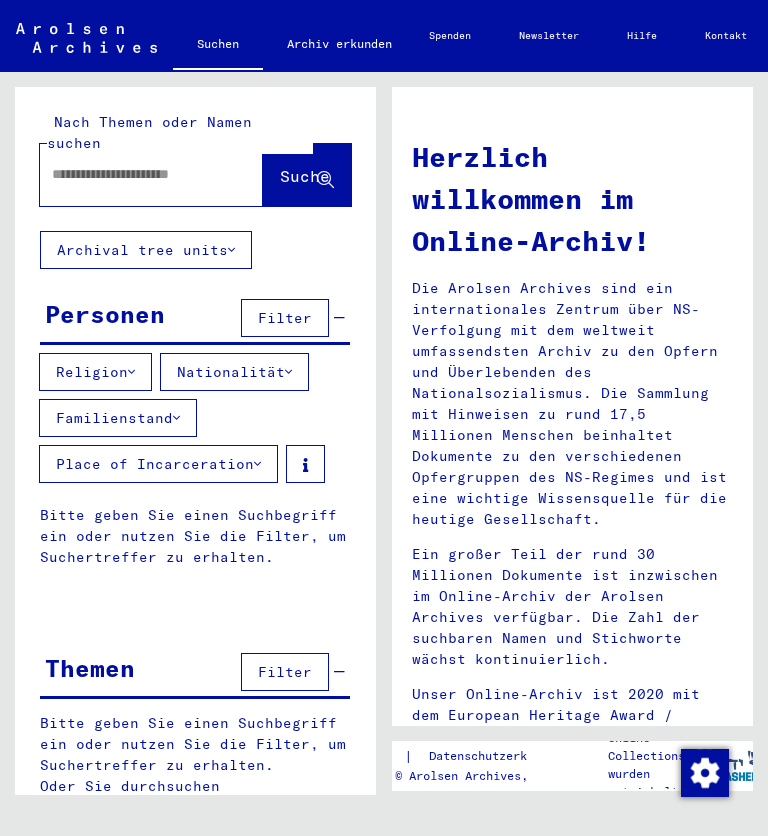 click on "Place of Incarceration" at bounding box center (158, 464) 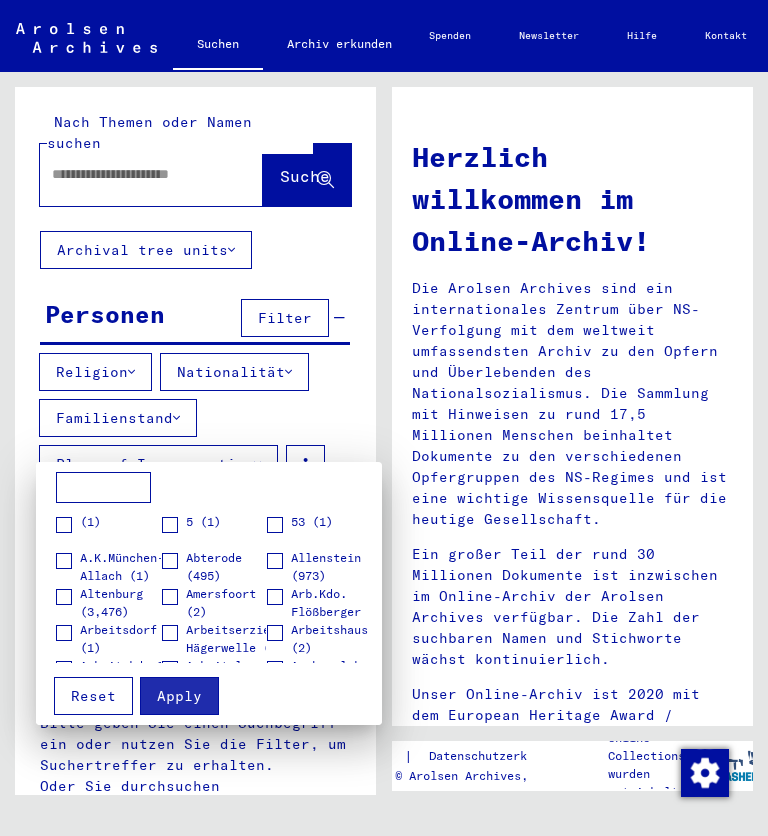 click at bounding box center [384, 418] 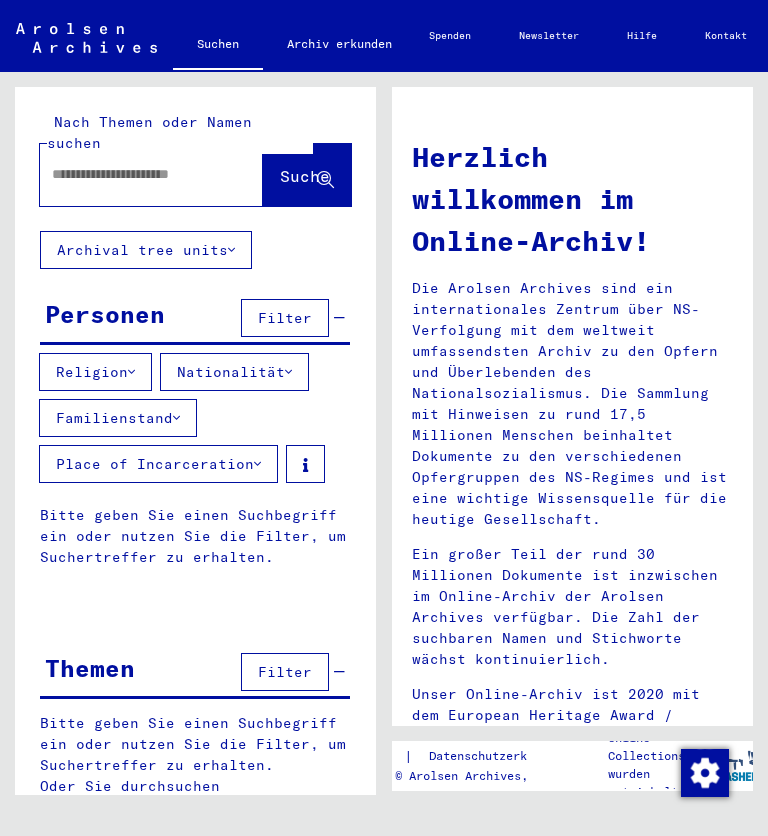 click at bounding box center (127, 174) 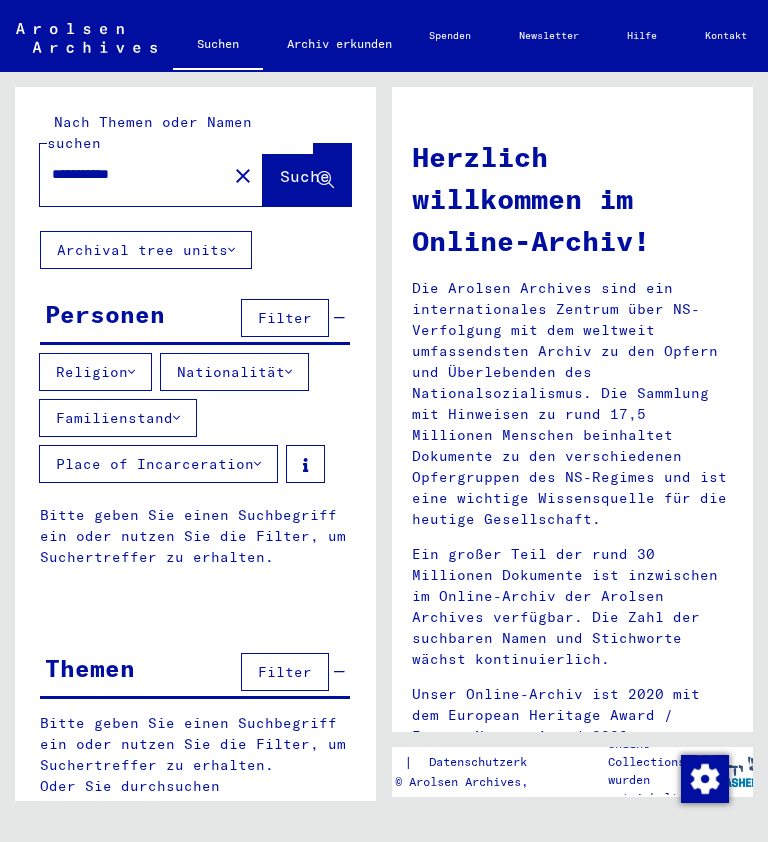 type on "**********" 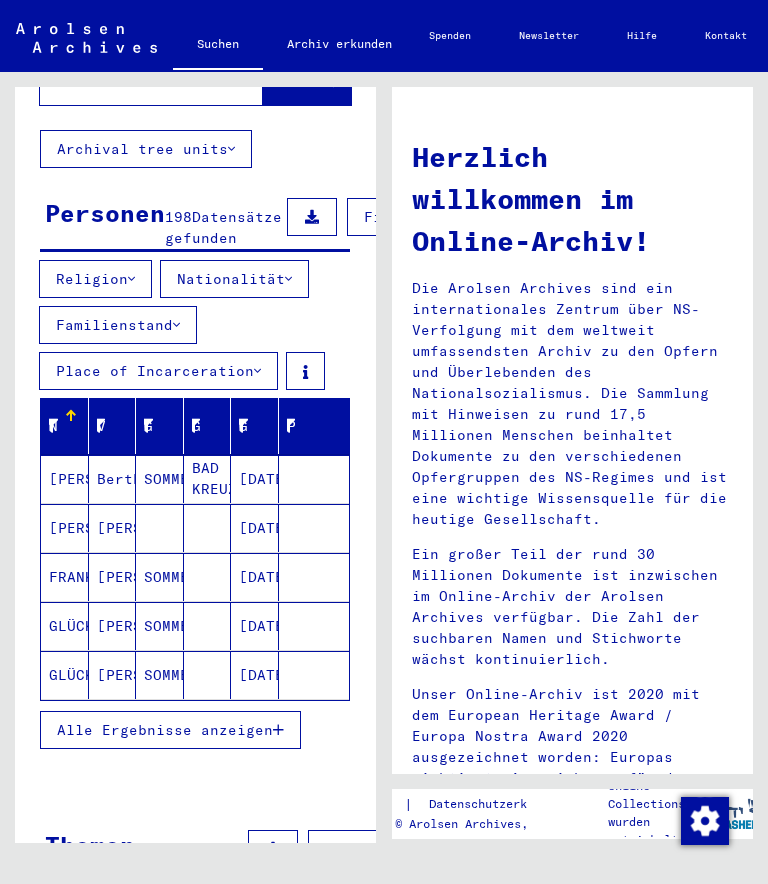 scroll, scrollTop: 103, scrollLeft: 0, axis: vertical 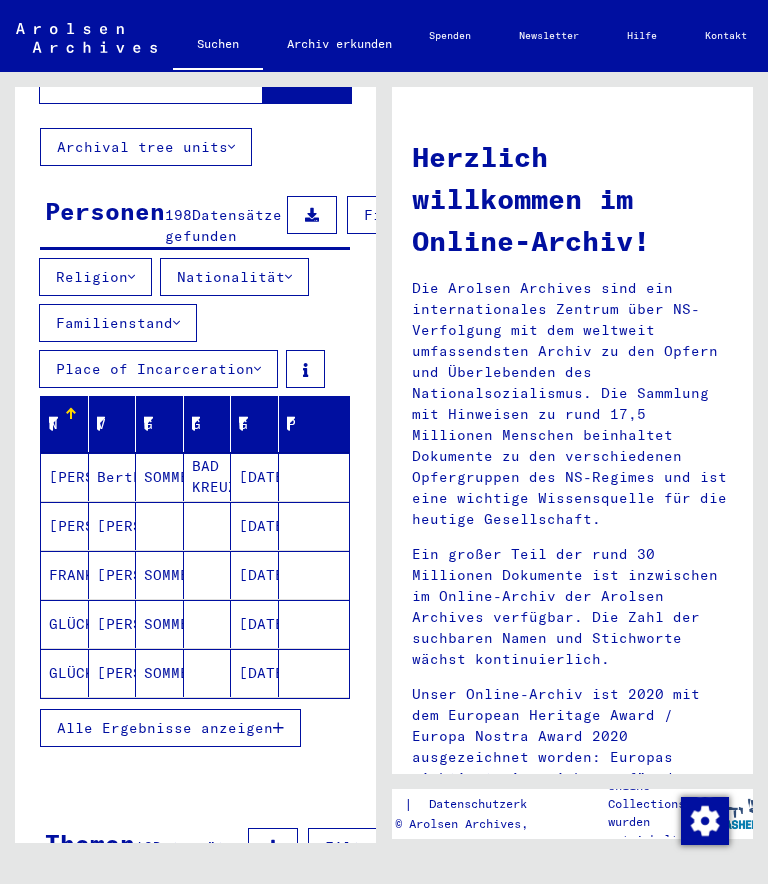 click on "Alle Ergebnisse anzeigen" at bounding box center (165, 728) 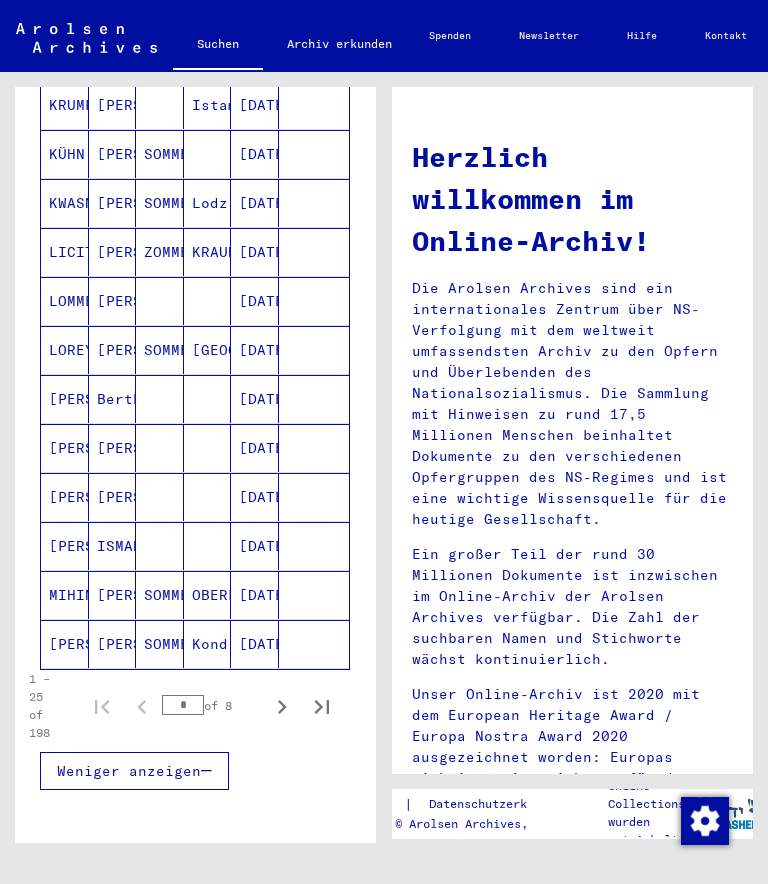 scroll, scrollTop: 1141, scrollLeft: 2, axis: both 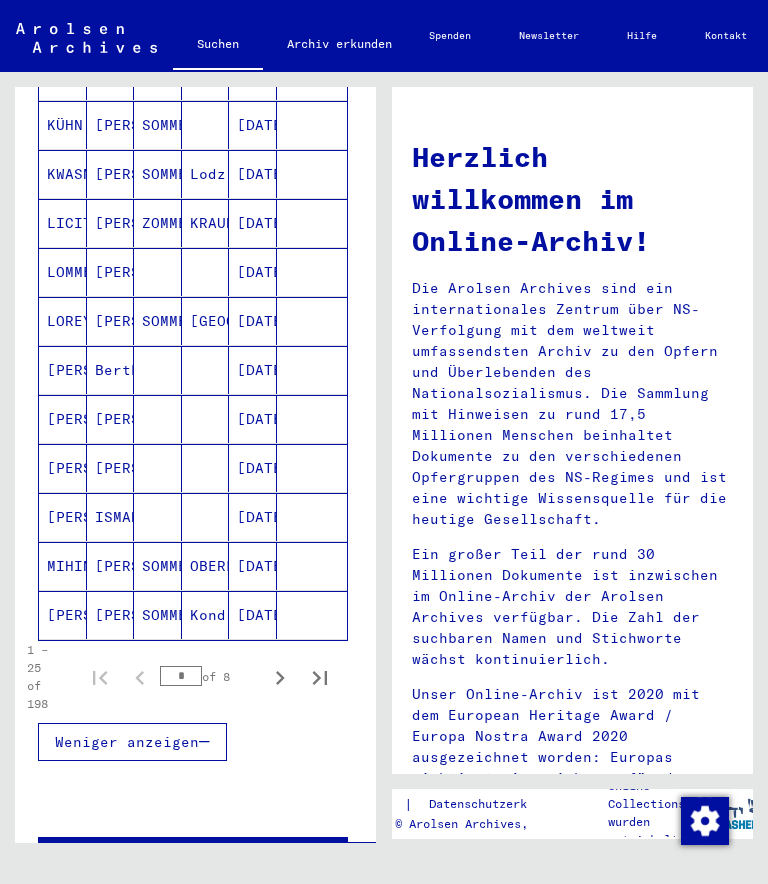 click 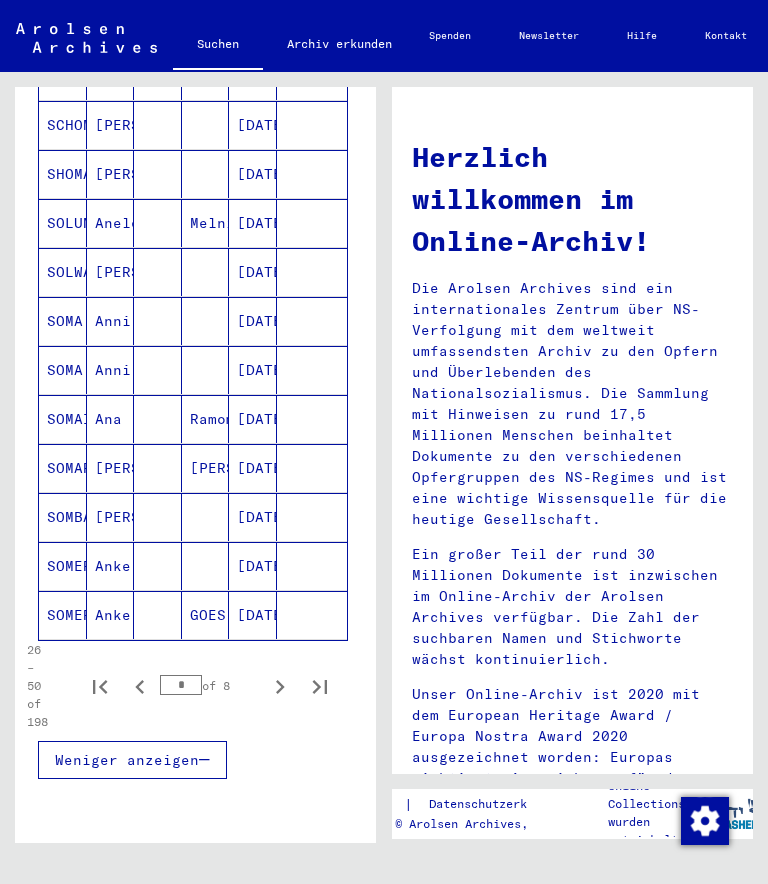 click 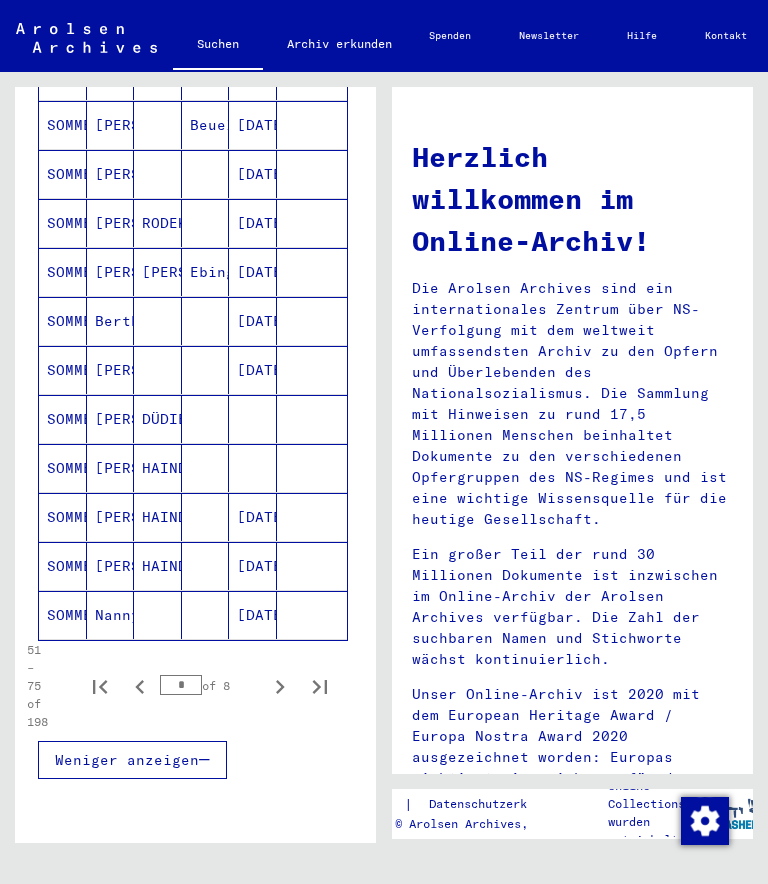 click on "SOMMER" at bounding box center (63, 223) 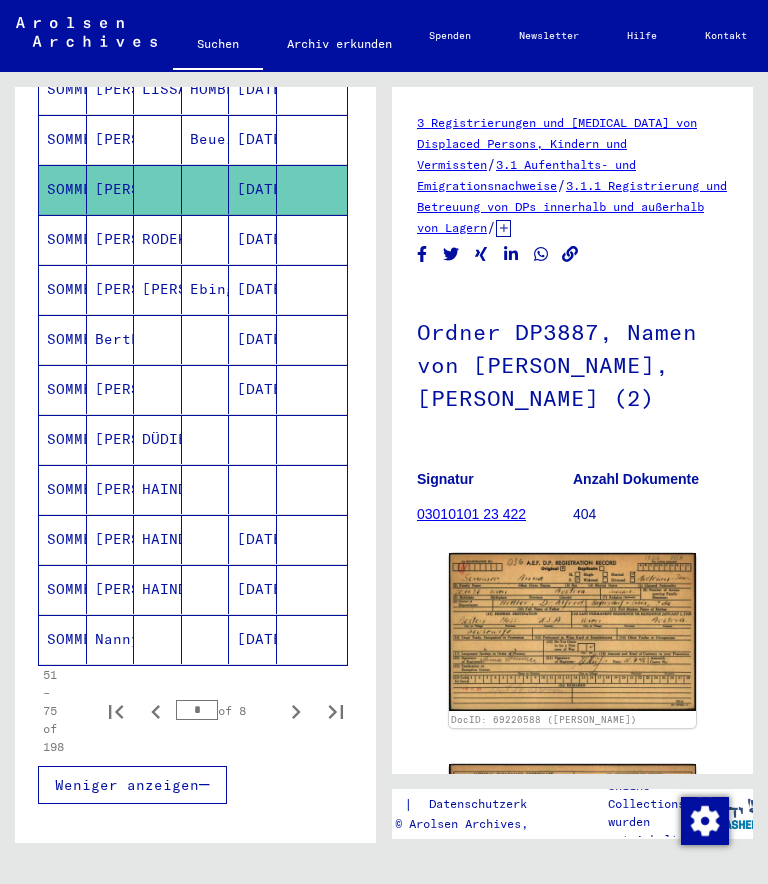 scroll, scrollTop: 0, scrollLeft: 0, axis: both 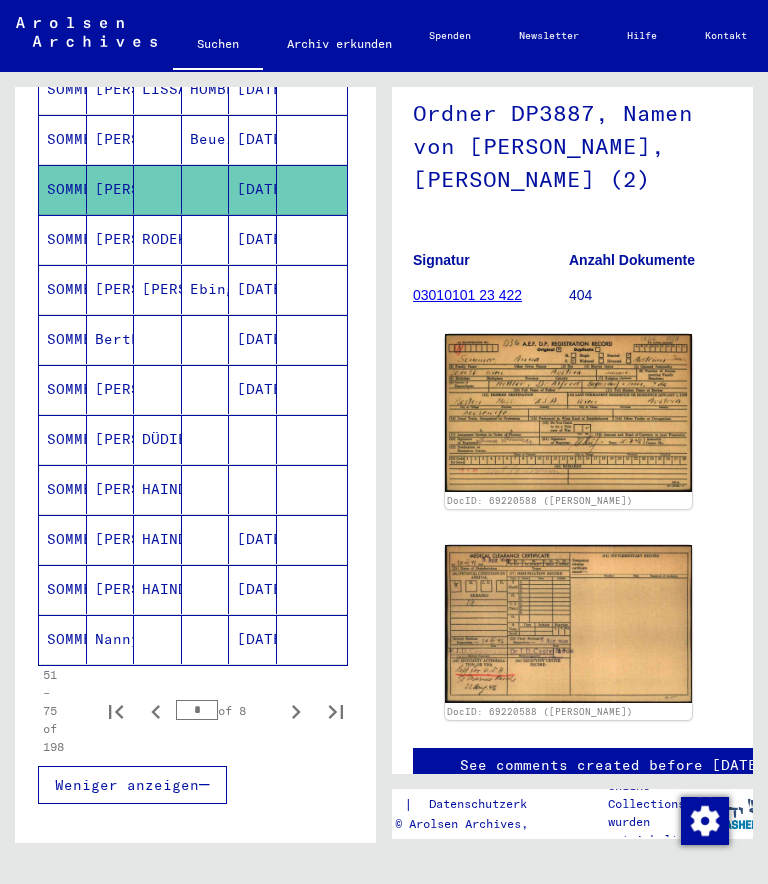 click 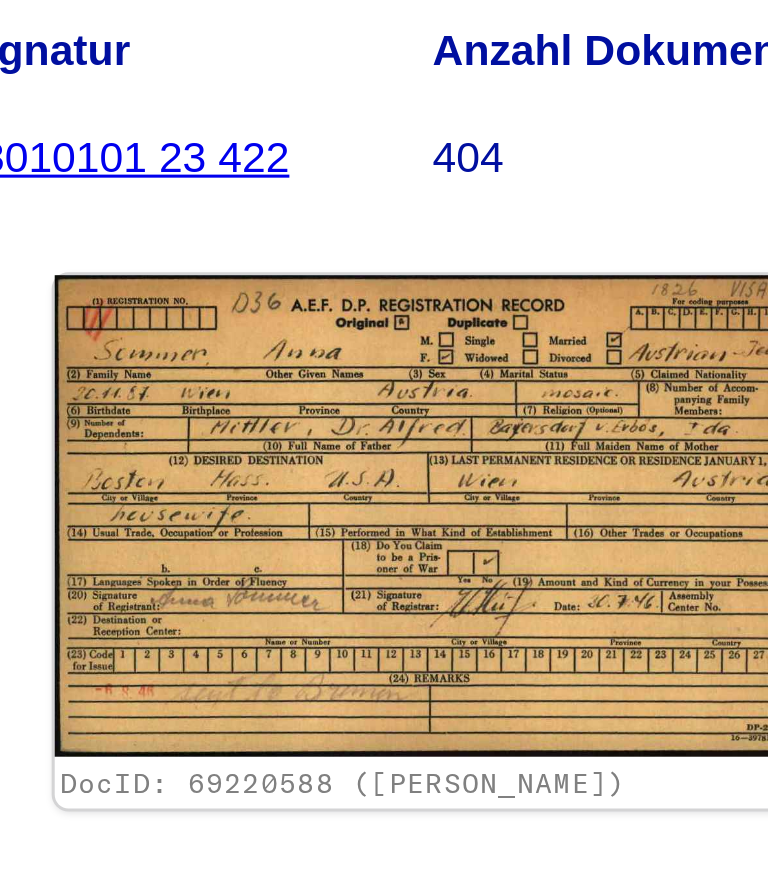 scroll, scrollTop: 202, scrollLeft: 0, axis: vertical 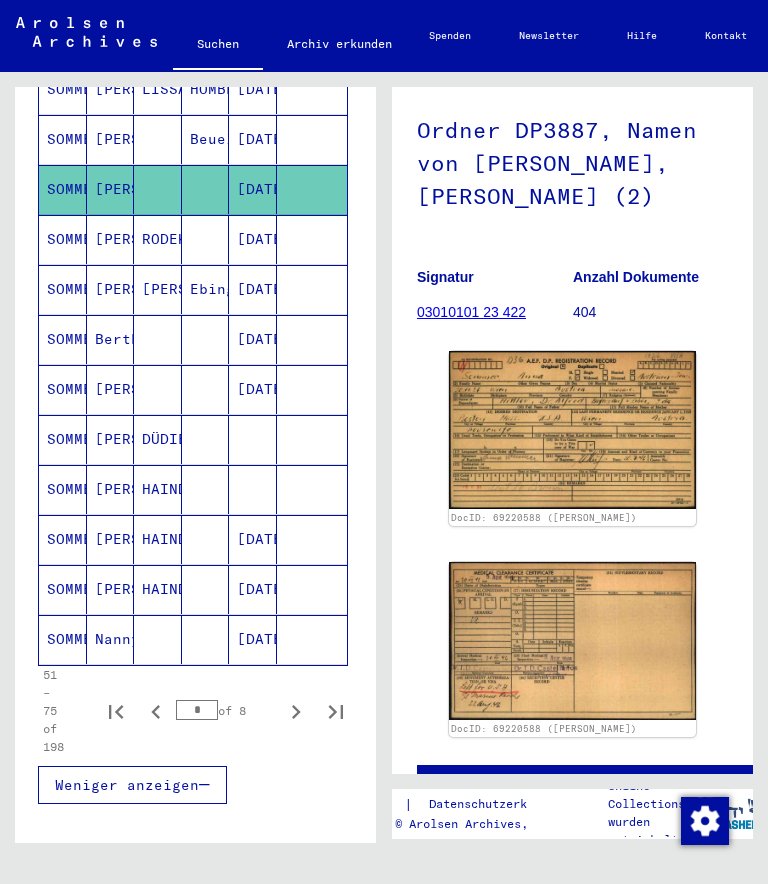 click on "SOMMER" at bounding box center (63, 439) 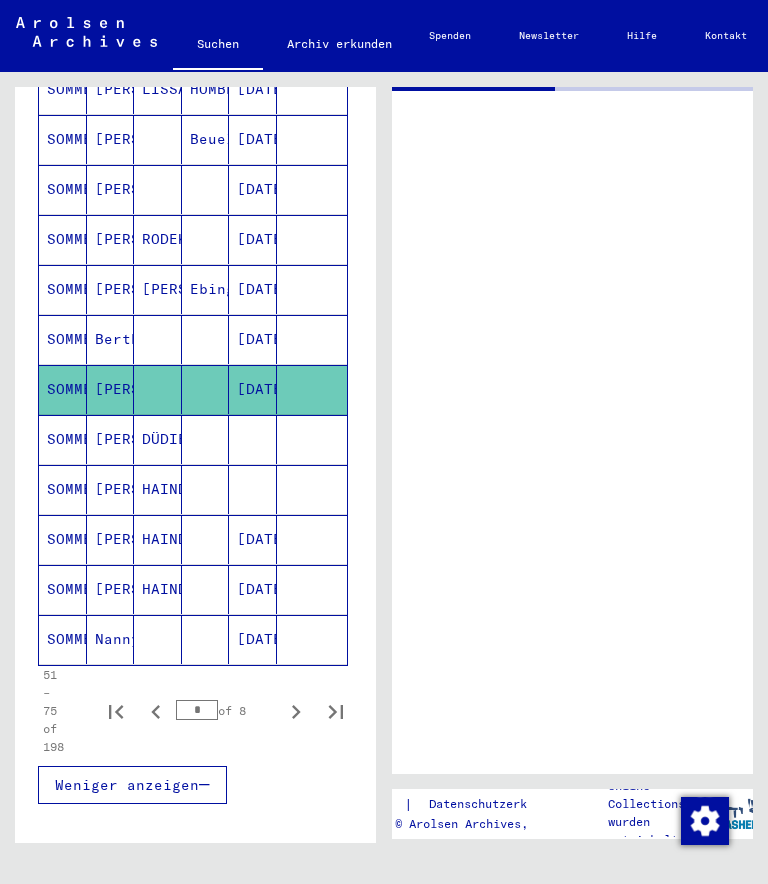 scroll, scrollTop: 0, scrollLeft: 0, axis: both 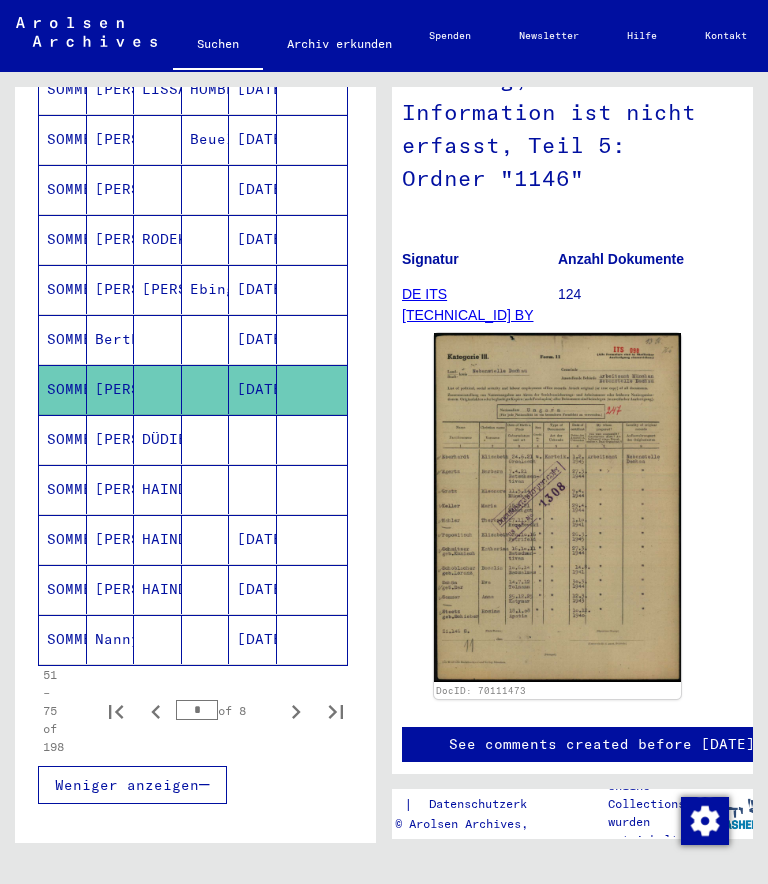 click on "SOMMER" at bounding box center [63, 489] 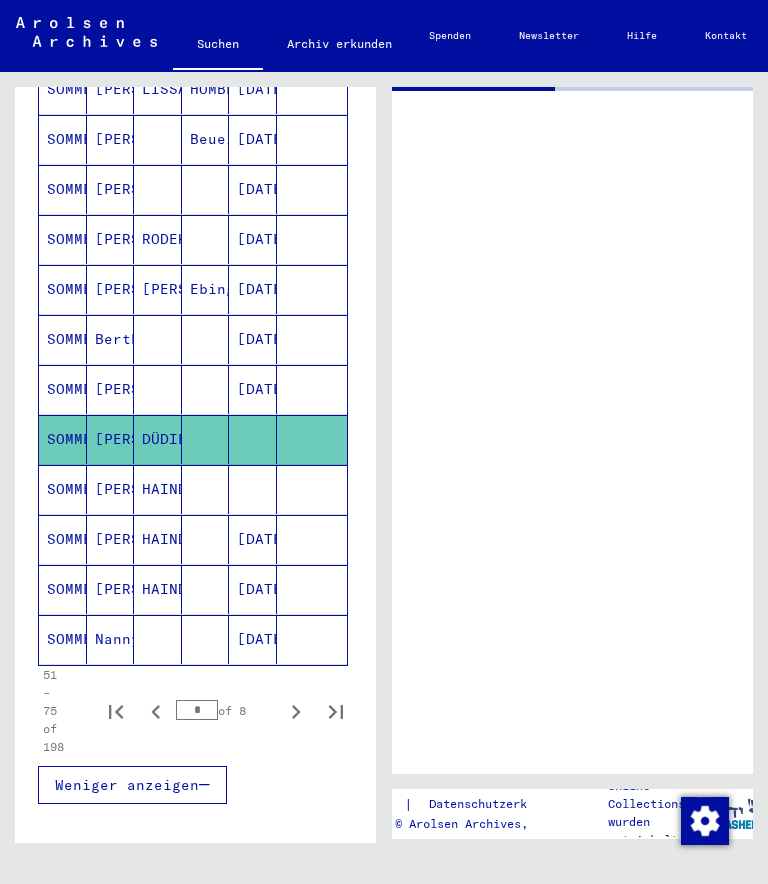 scroll, scrollTop: 0, scrollLeft: 0, axis: both 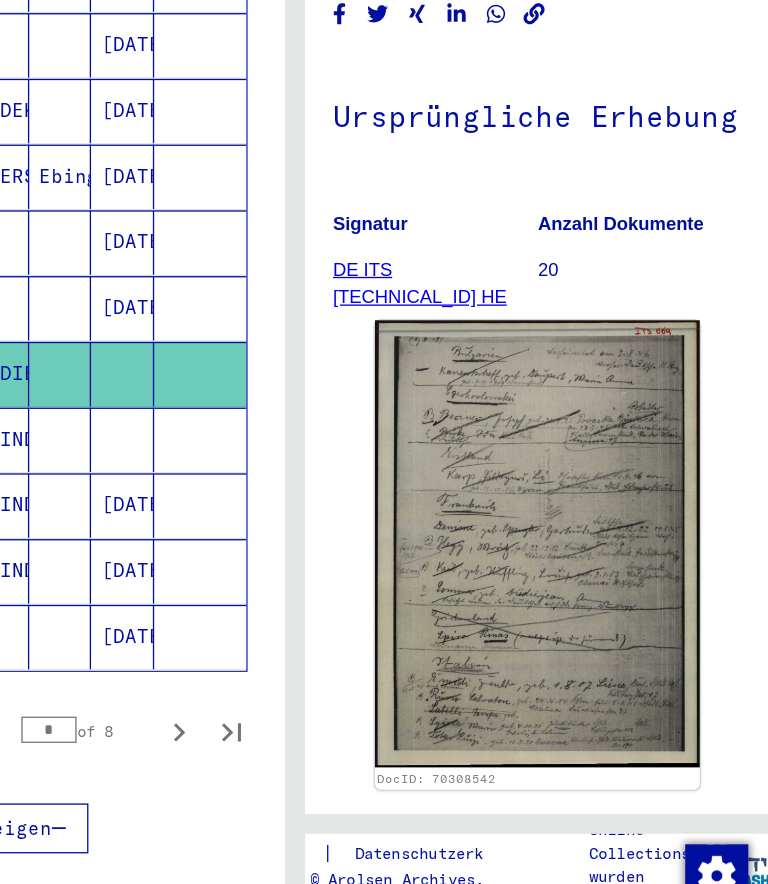 click on "DE ITS [TECHNICAL_ID] HE 006 UNB 2 ZM" 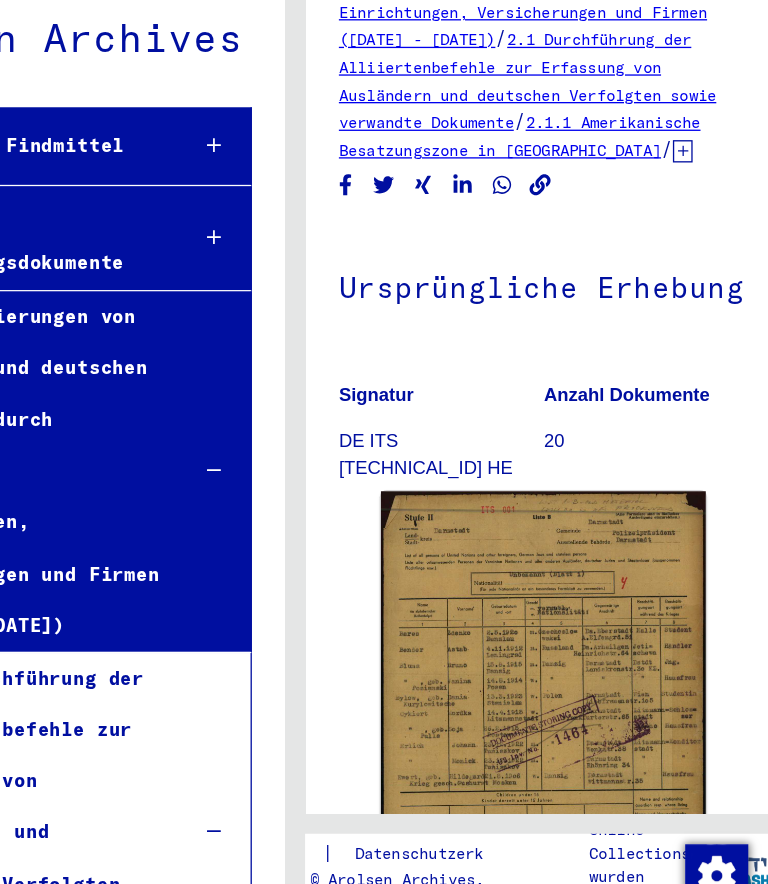 scroll, scrollTop: 10567, scrollLeft: 0, axis: vertical 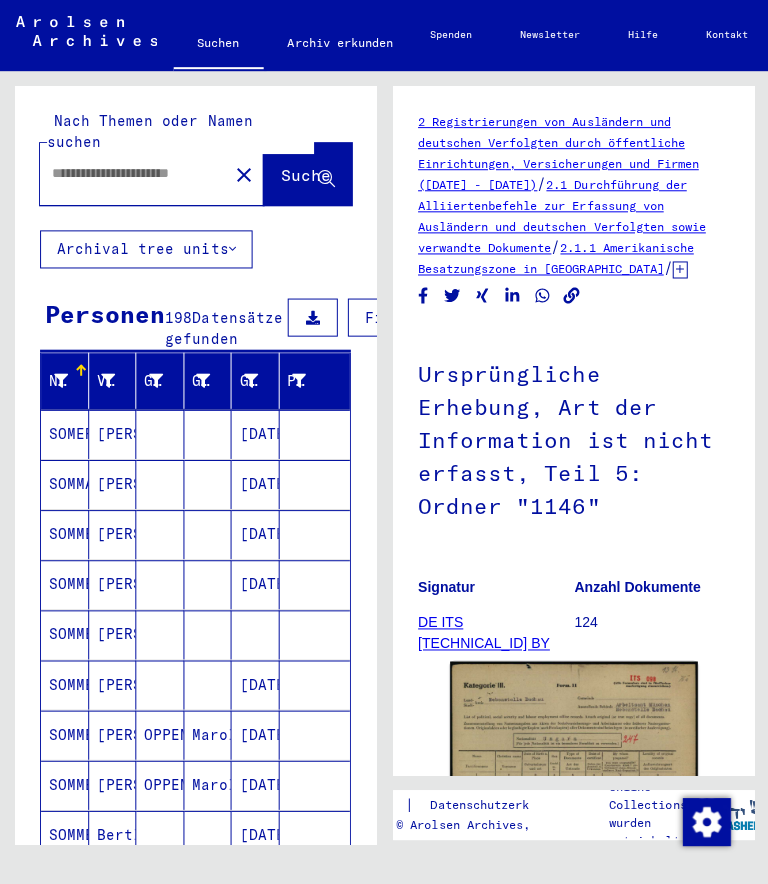 type on "********" 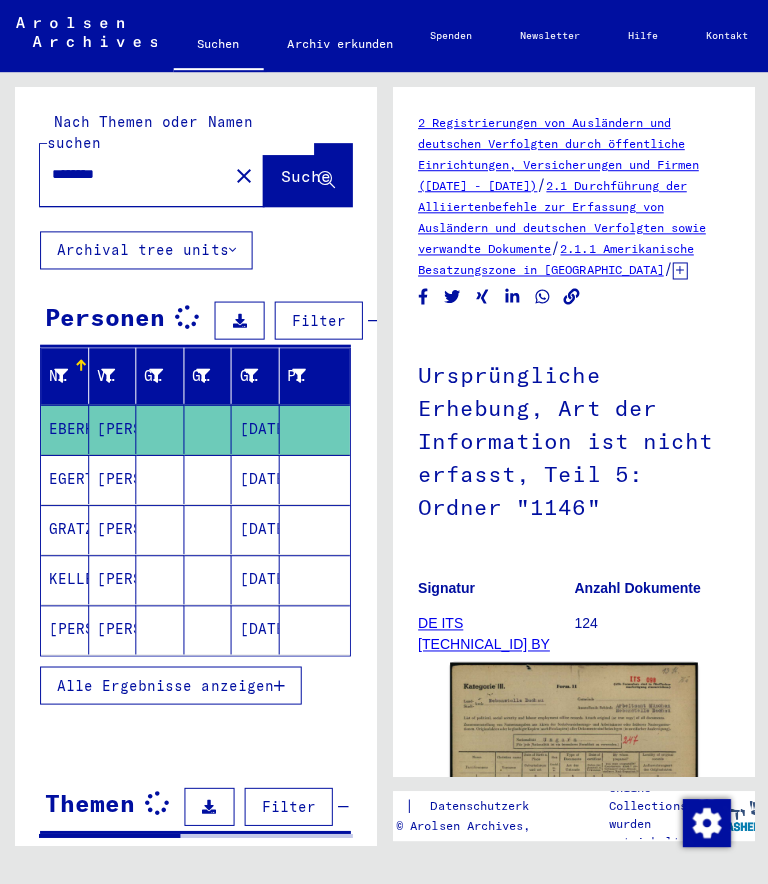 scroll, scrollTop: 0, scrollLeft: 0, axis: both 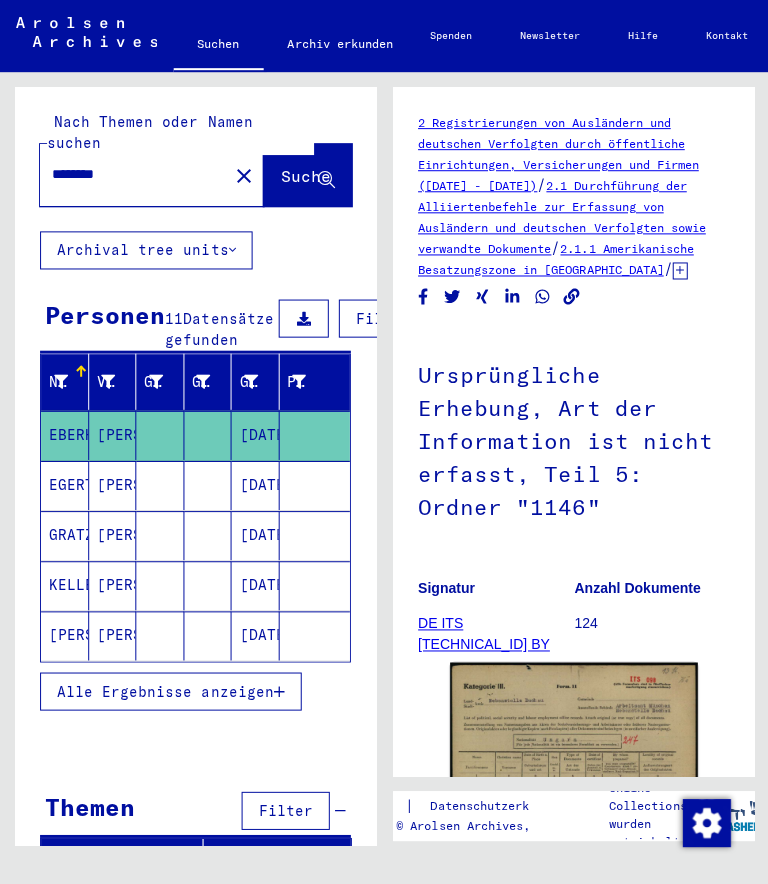click on "Alle Ergebnisse anzeigen" at bounding box center [165, 690] 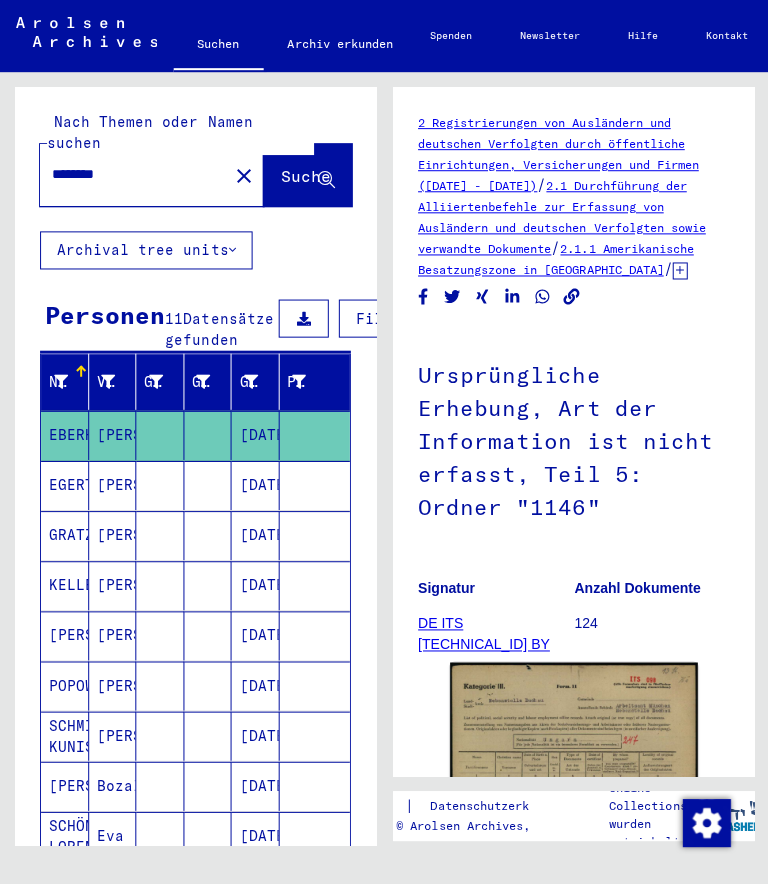 scroll, scrollTop: 0, scrollLeft: 0, axis: both 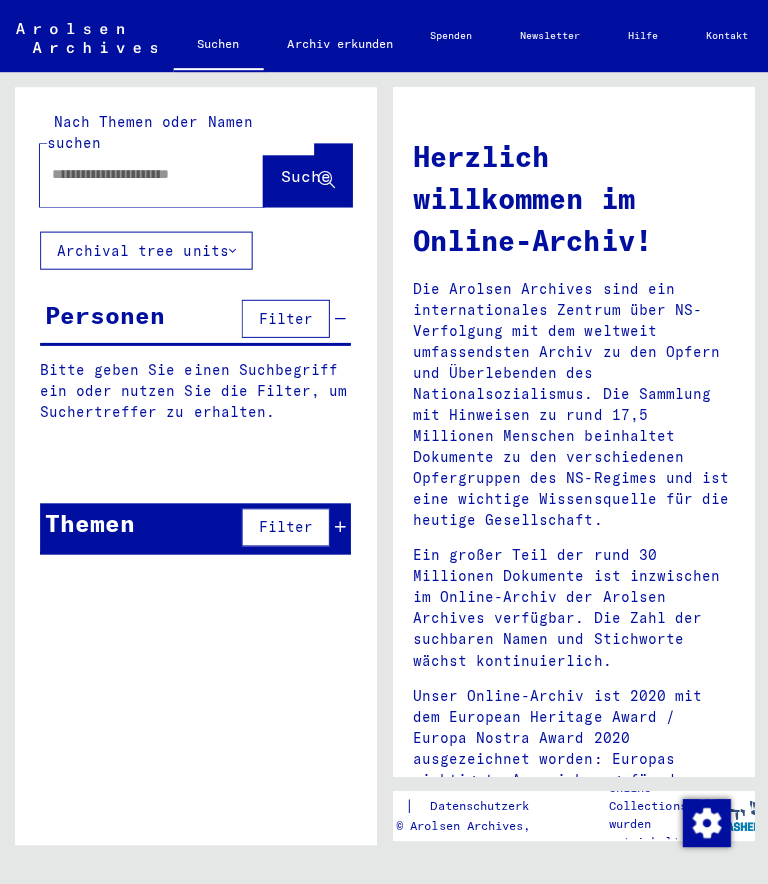click at bounding box center (127, 174) 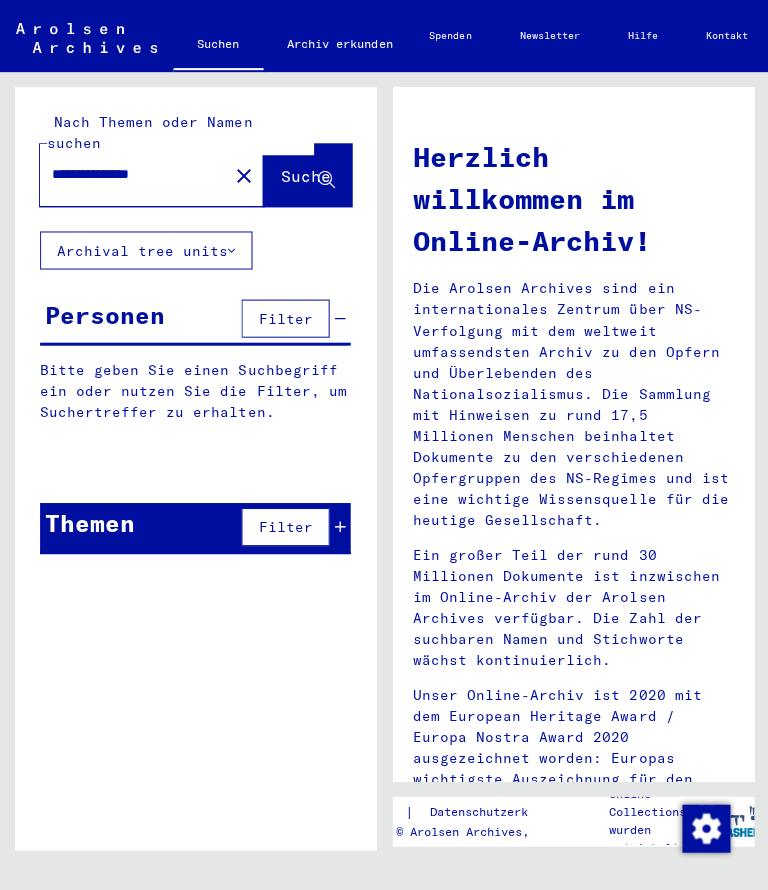 type on "**********" 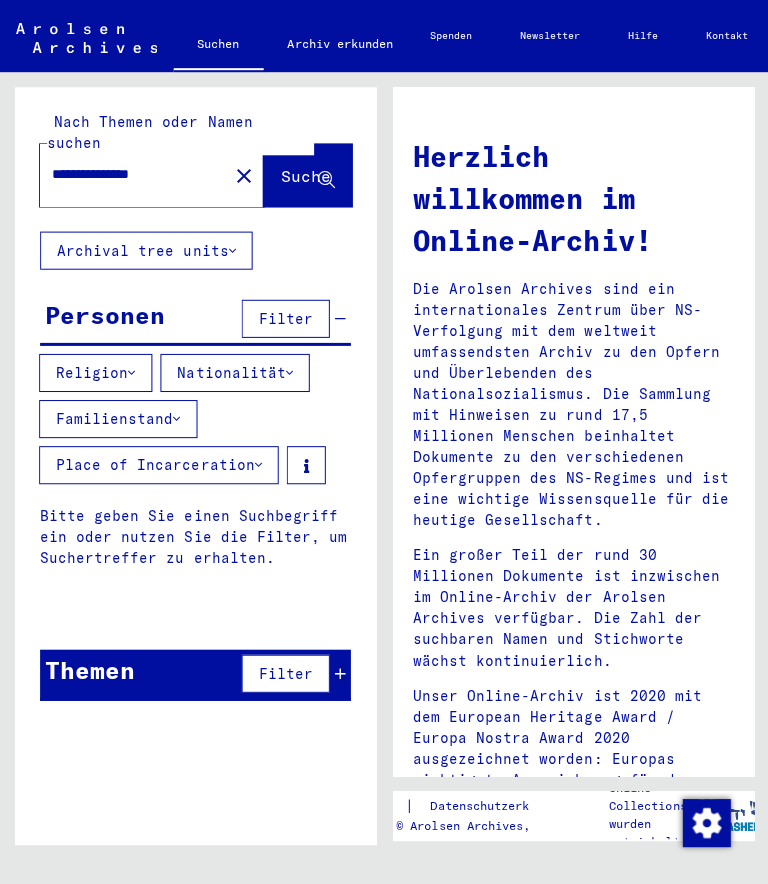 click on "Nationalität" at bounding box center [234, 372] 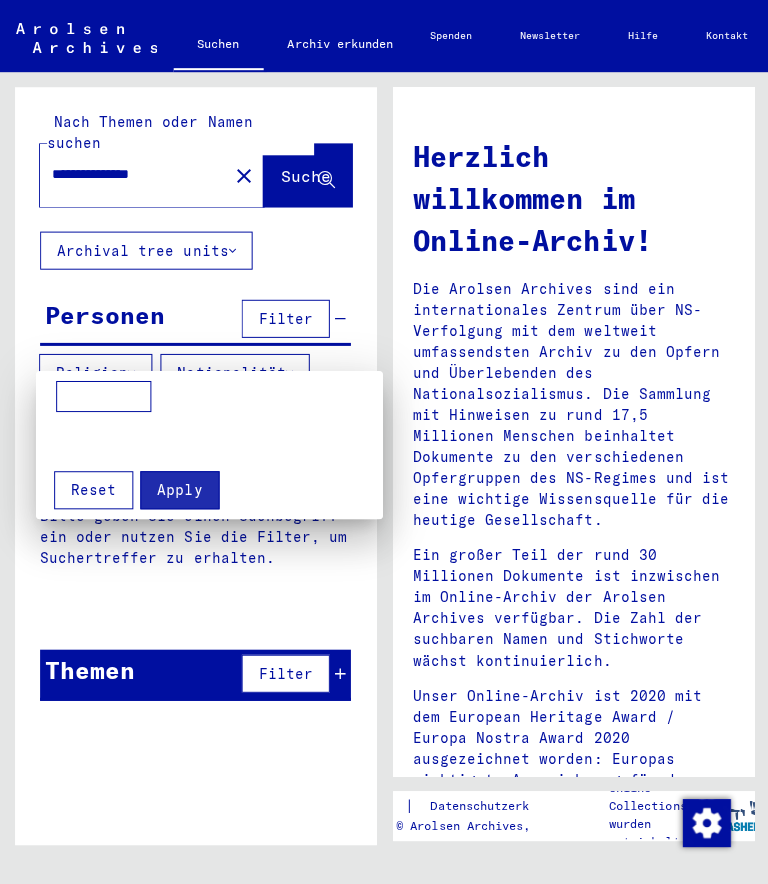click at bounding box center [384, 442] 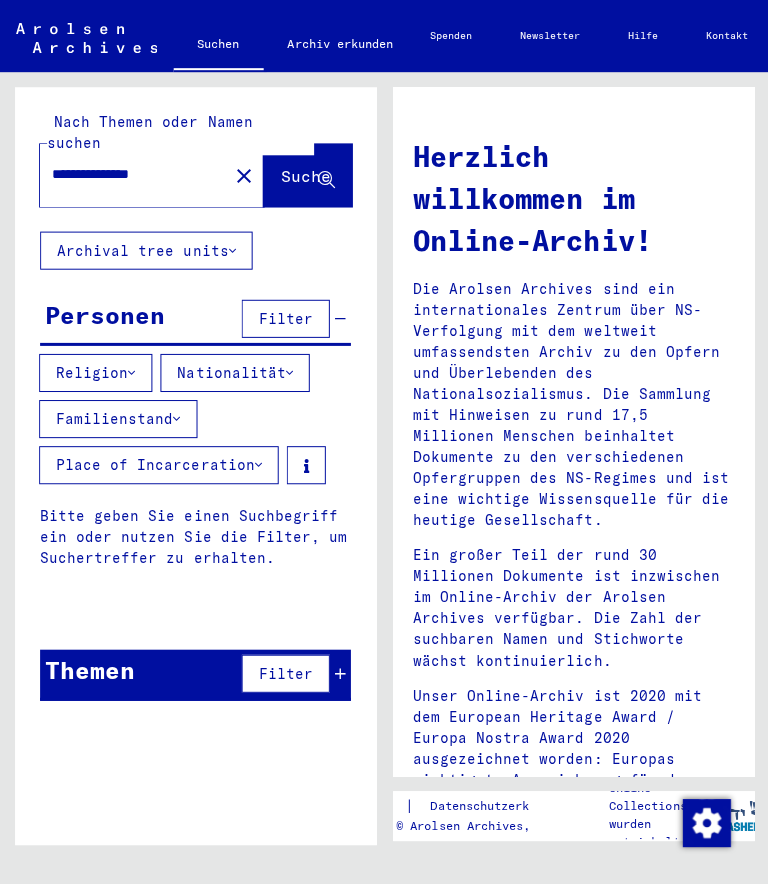 click on "Nationalität" at bounding box center [234, 372] 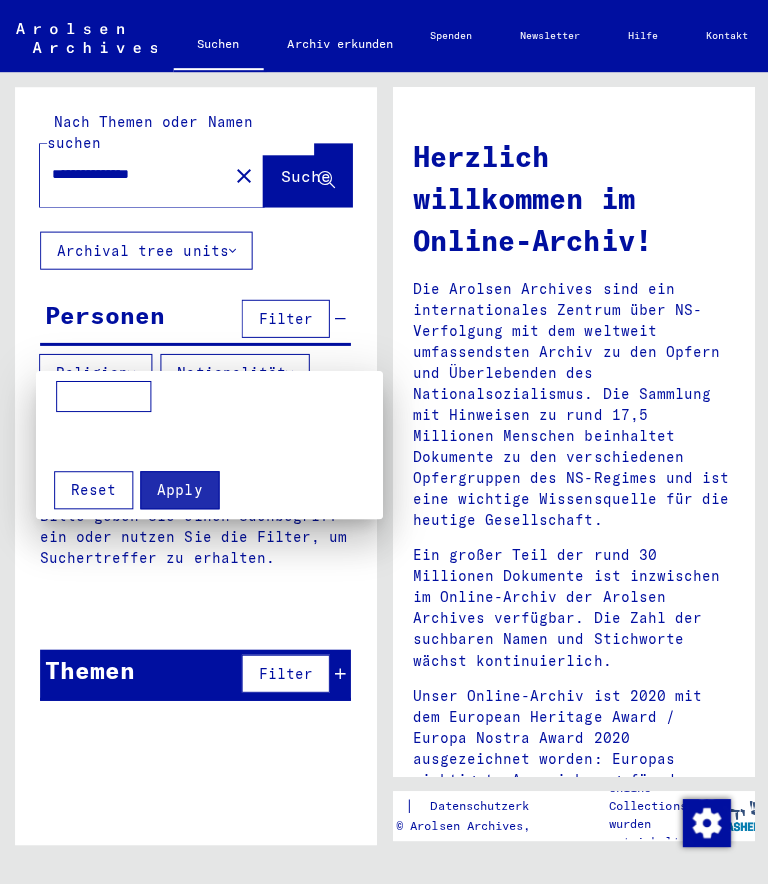 click at bounding box center [384, 442] 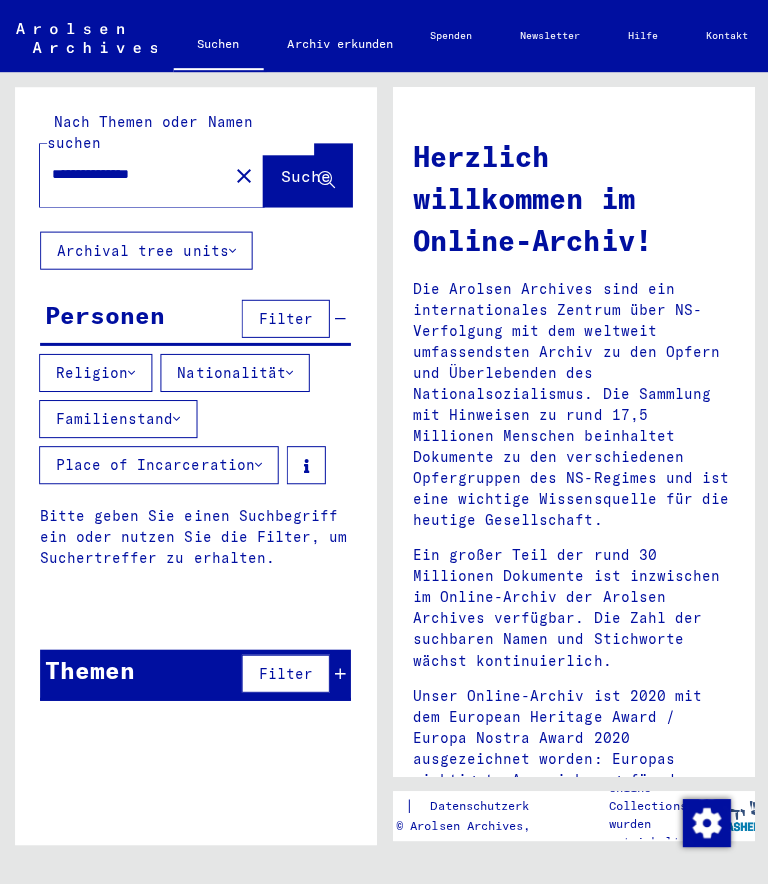 click on "Nationalität" at bounding box center [234, 372] 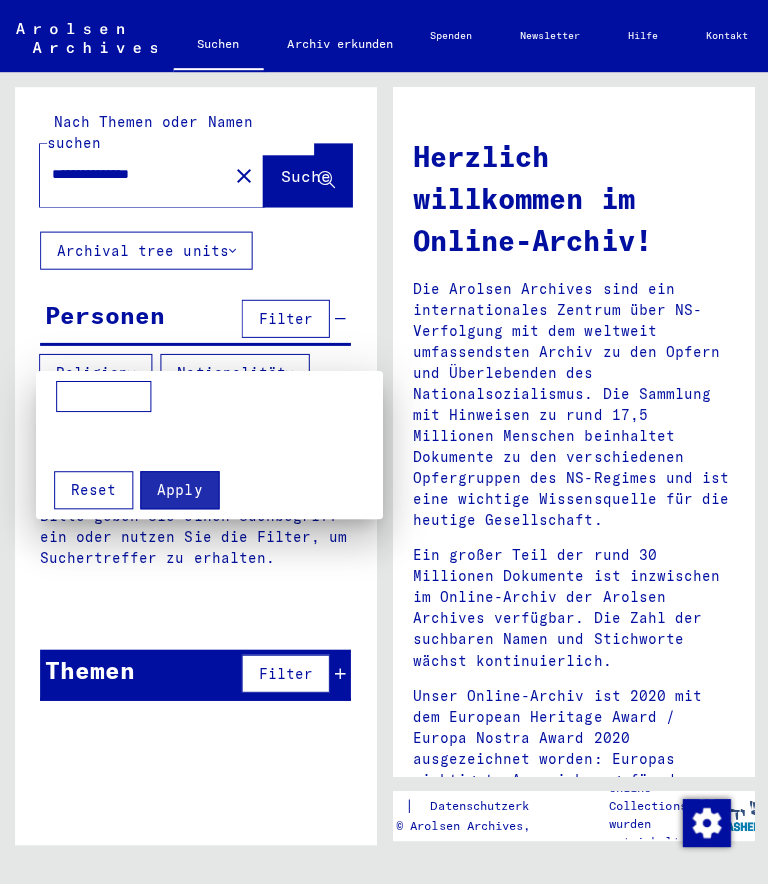 click at bounding box center (384, 442) 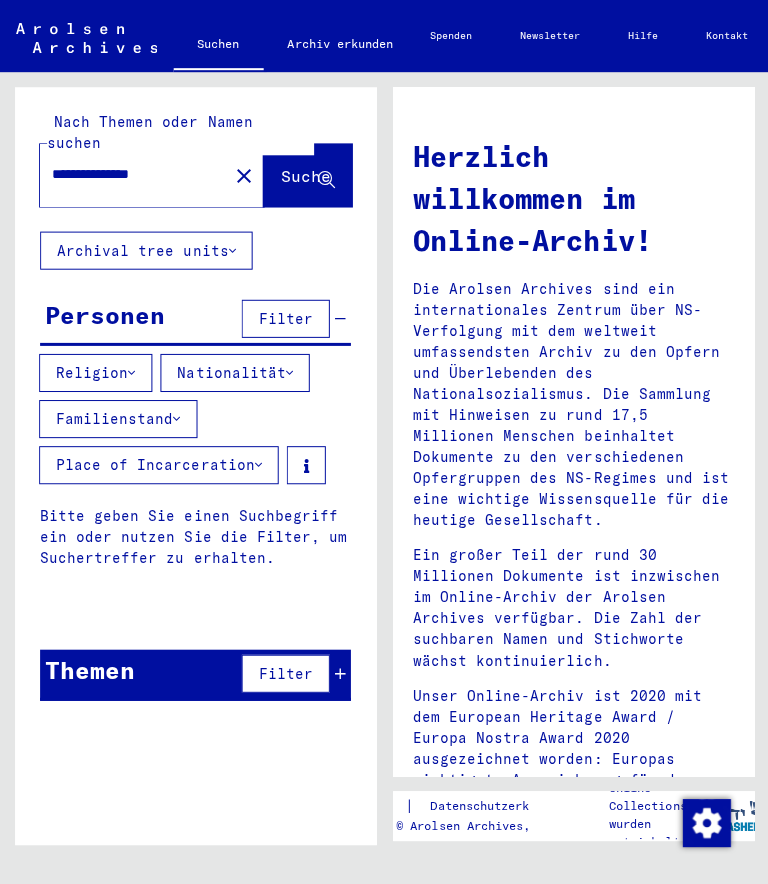 click on "Familienstand" at bounding box center (118, 418) 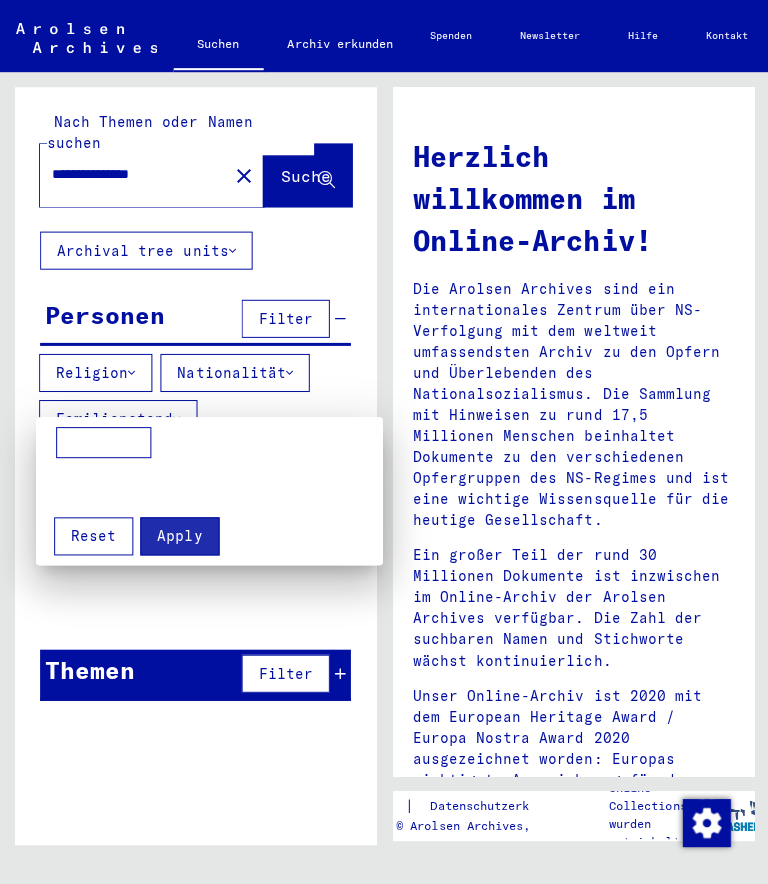 click at bounding box center (103, 442) 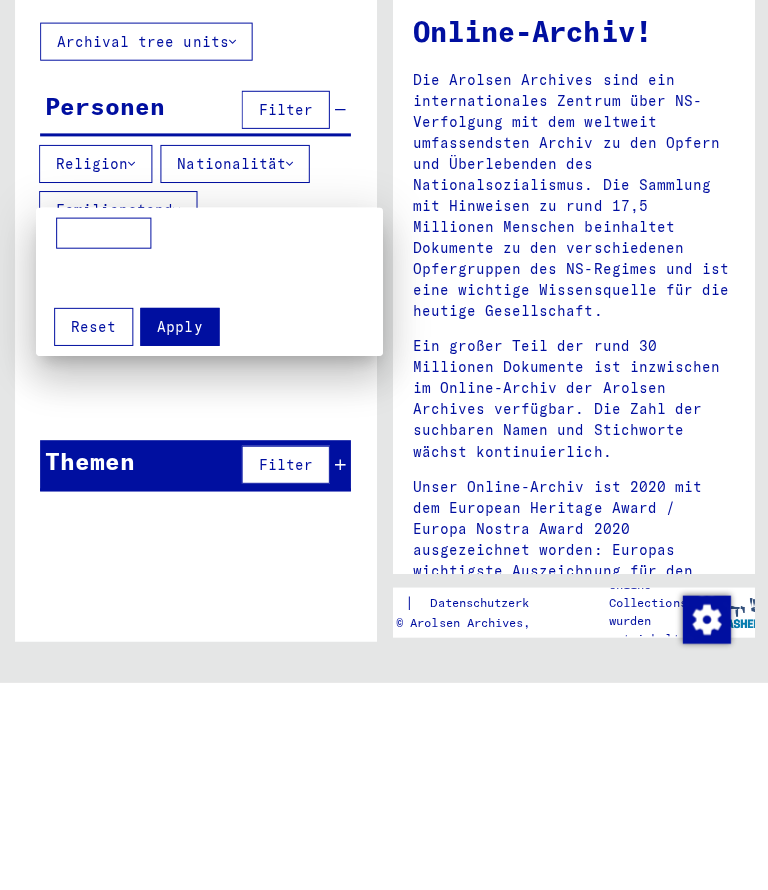 click at bounding box center (384, 445) 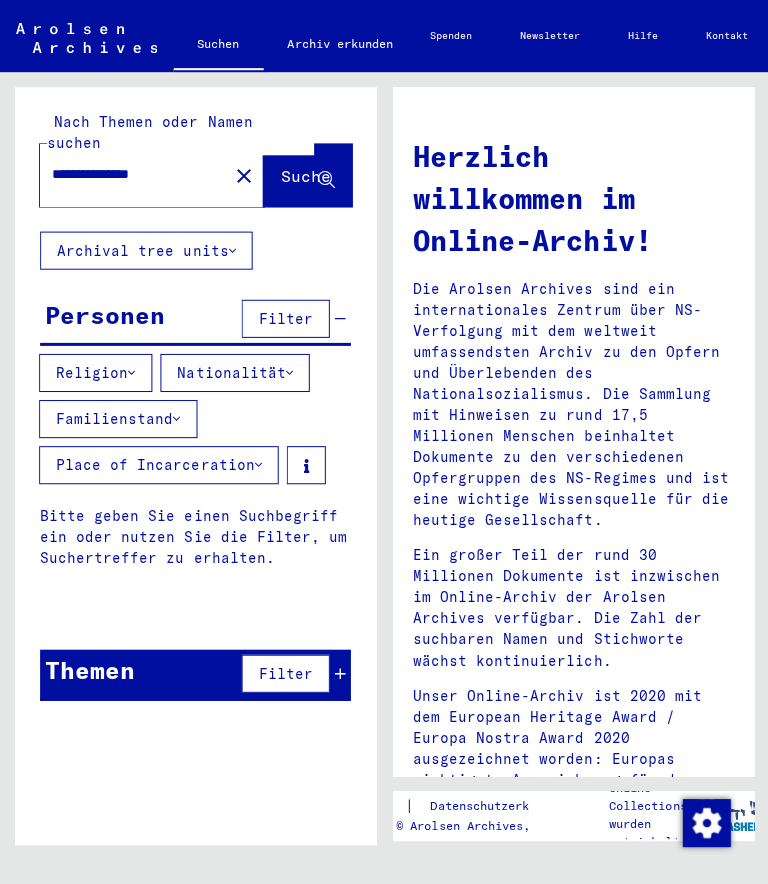 click on "Nationalität" at bounding box center [234, 372] 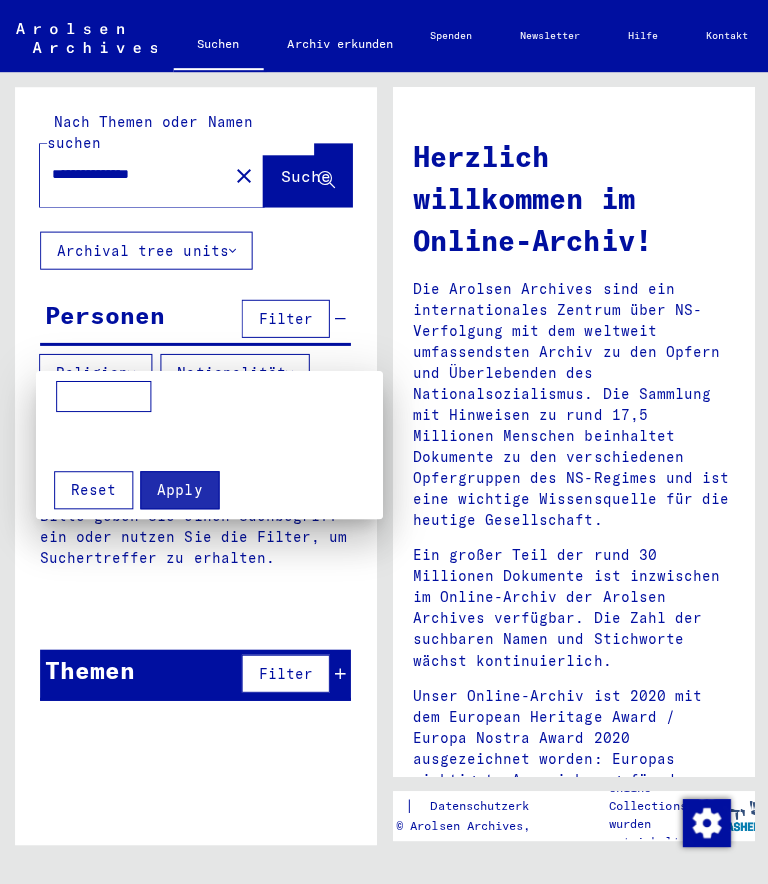 click at bounding box center (103, 396) 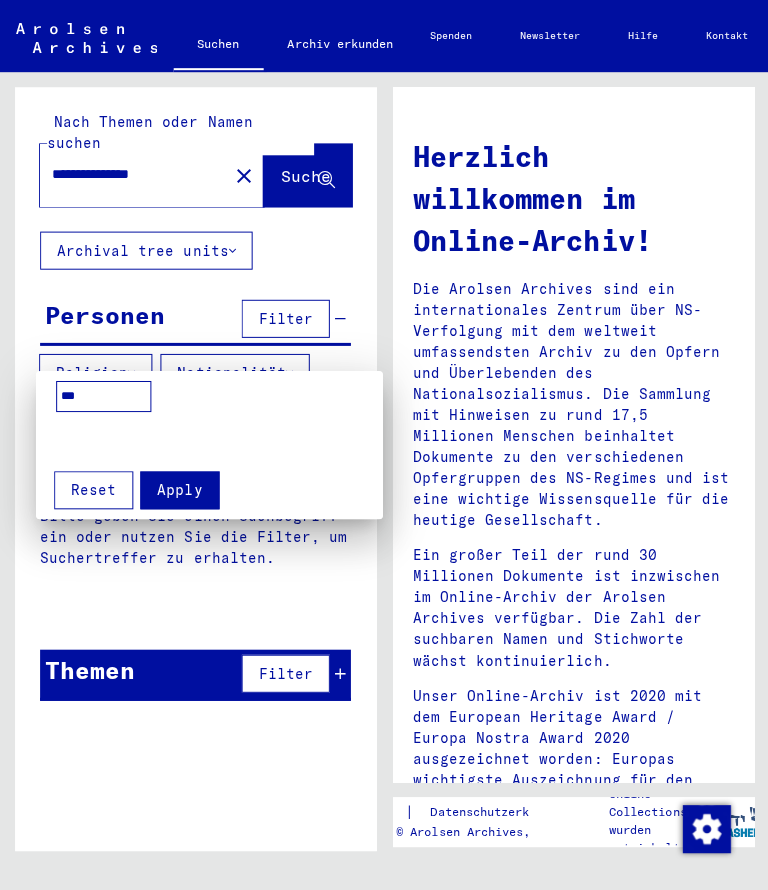type on "****" 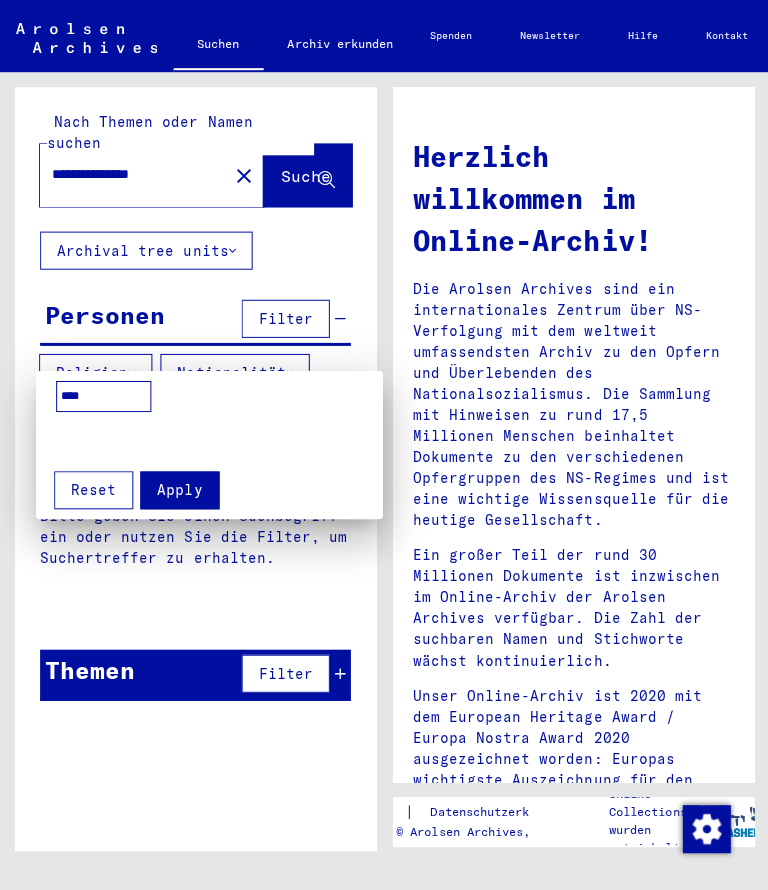 click at bounding box center [384, 445] 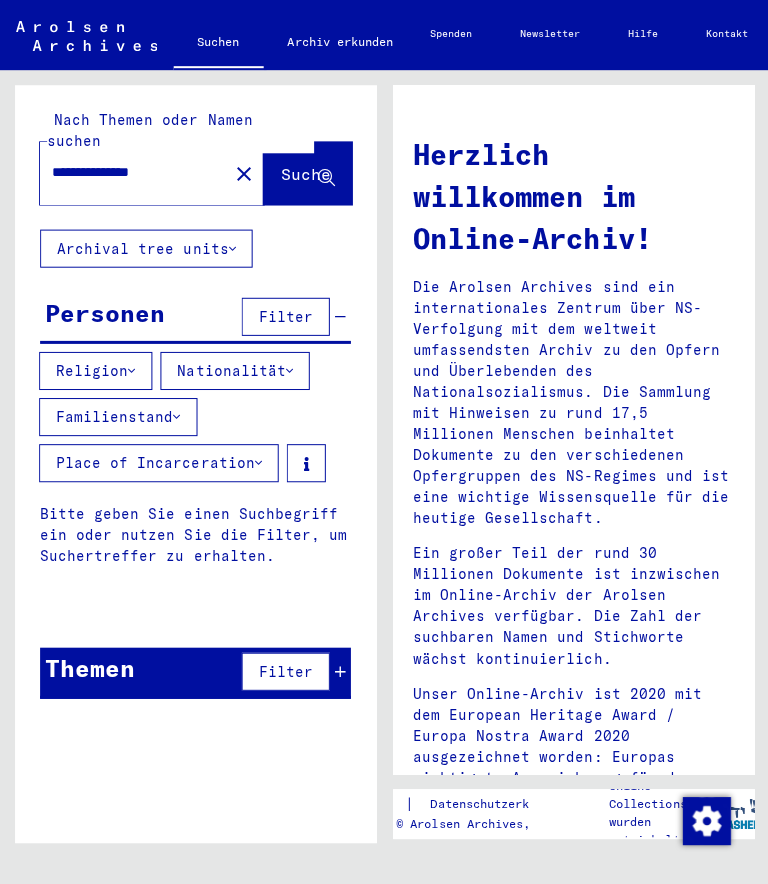 click on "Filter" at bounding box center [285, 672] 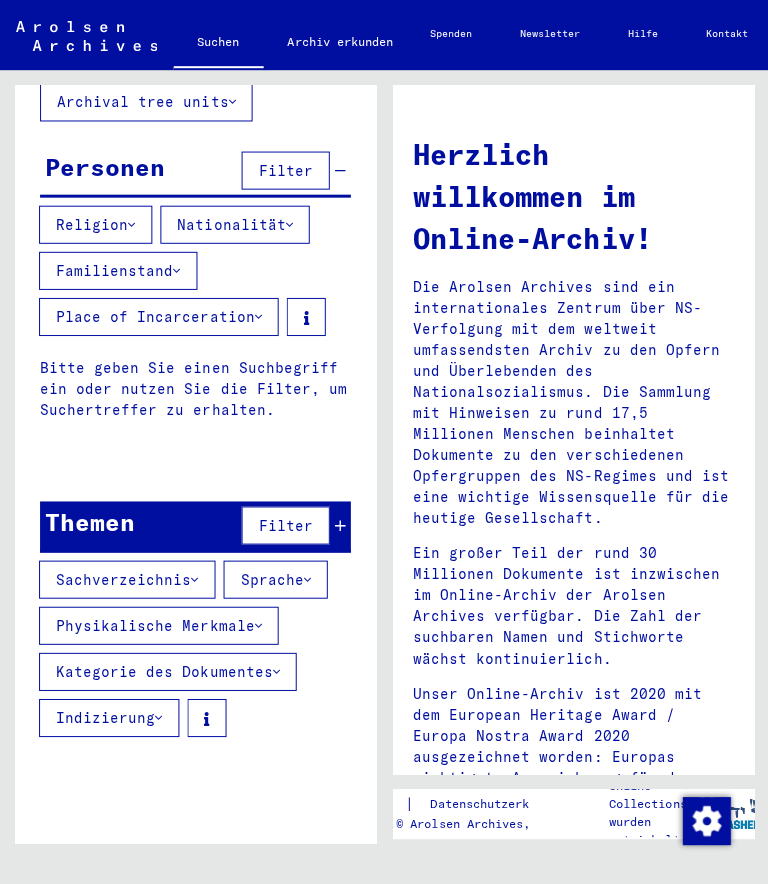 scroll, scrollTop: 145, scrollLeft: 0, axis: vertical 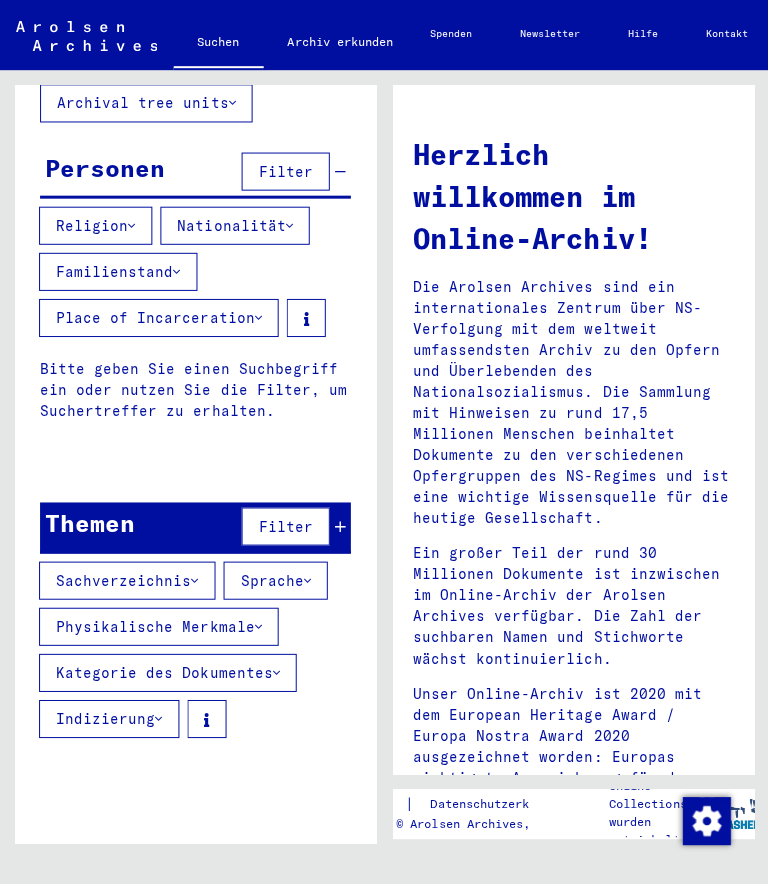 click on "Physikalische Merkmale" at bounding box center (158, 627) 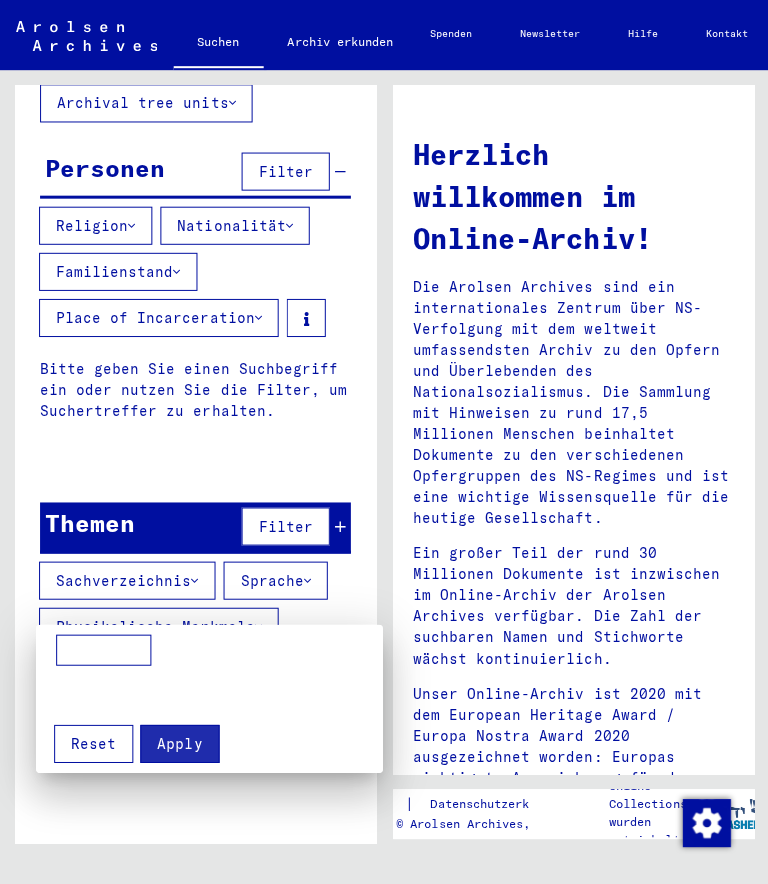 click at bounding box center (384, 442) 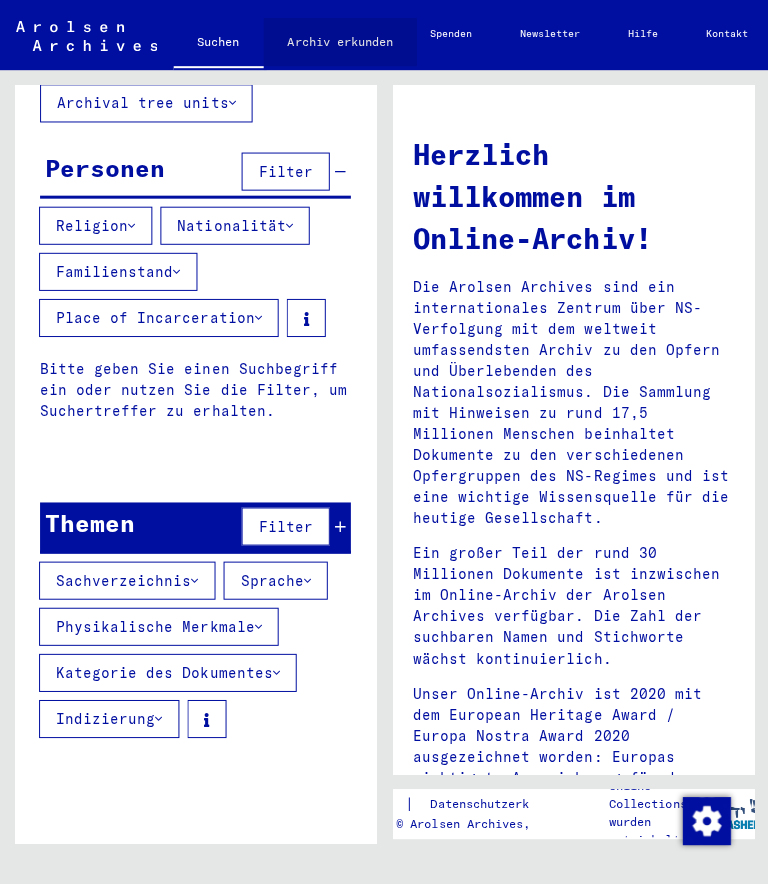 click on "Archiv erkunden" 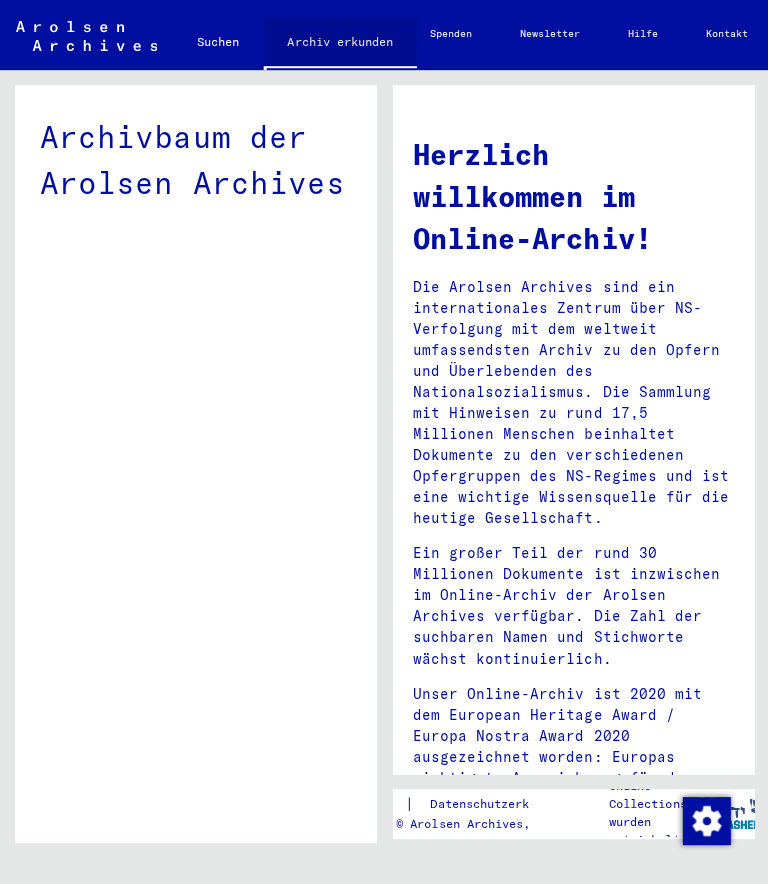 click on "Archiv erkunden" 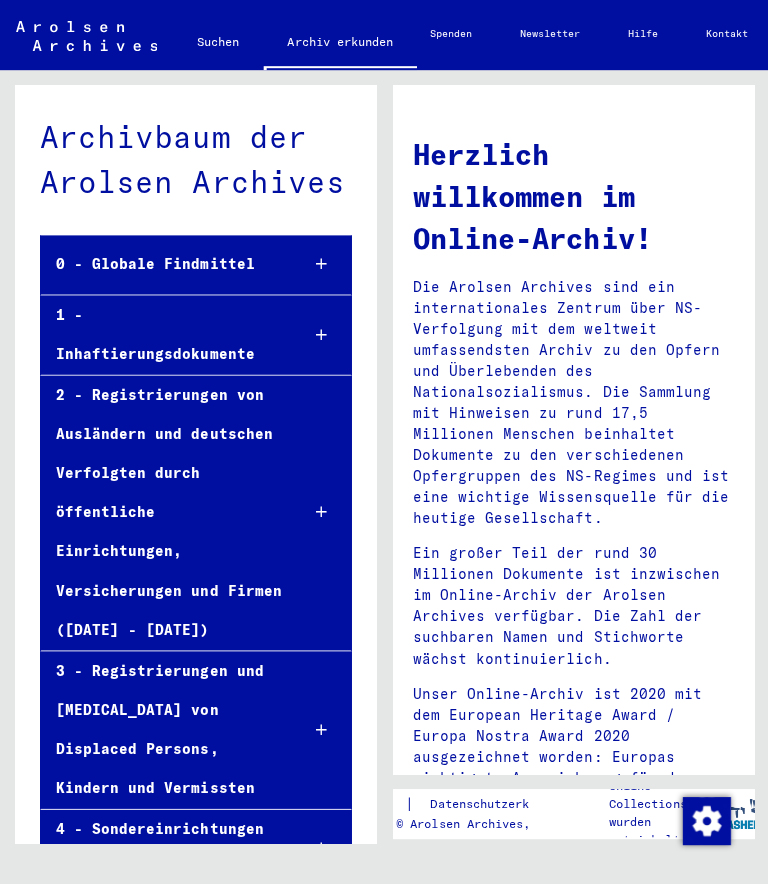 click at bounding box center (321, 266) 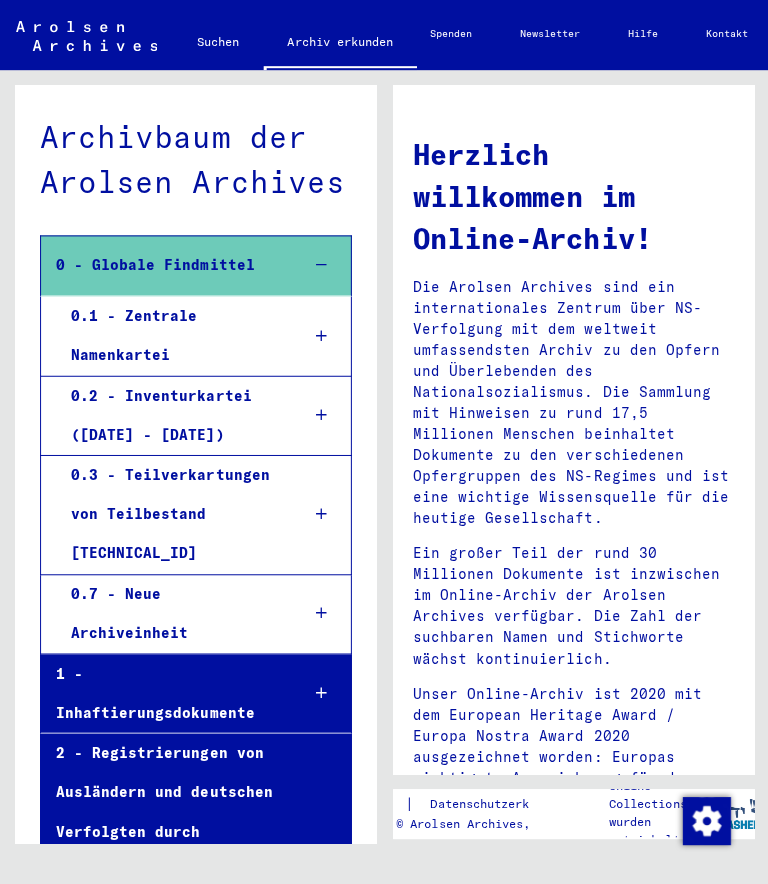 click at bounding box center (321, 337) 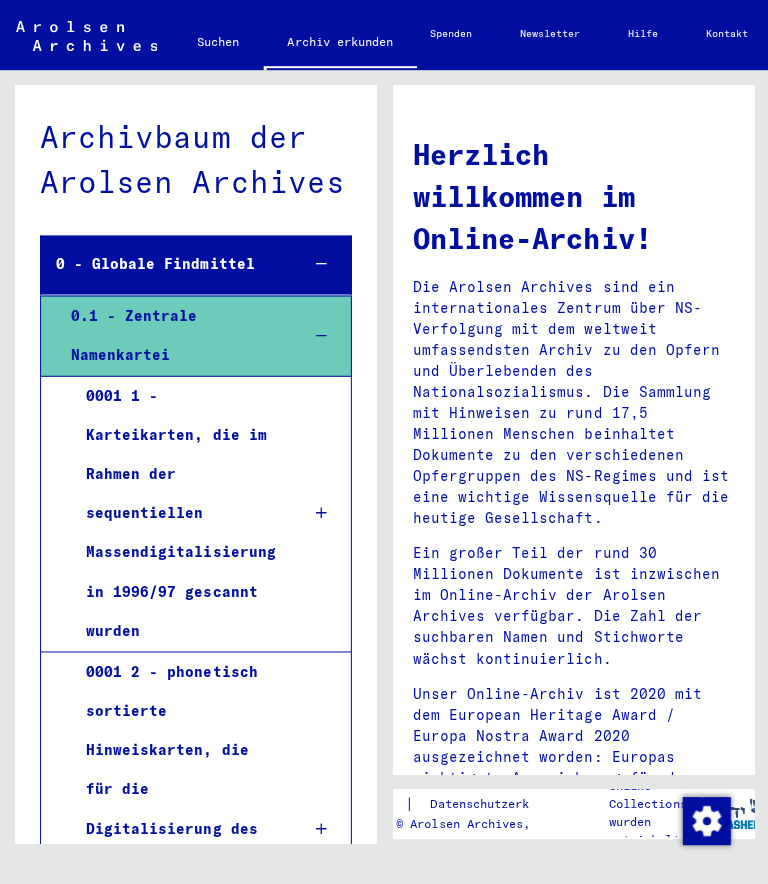 scroll, scrollTop: 0, scrollLeft: 0, axis: both 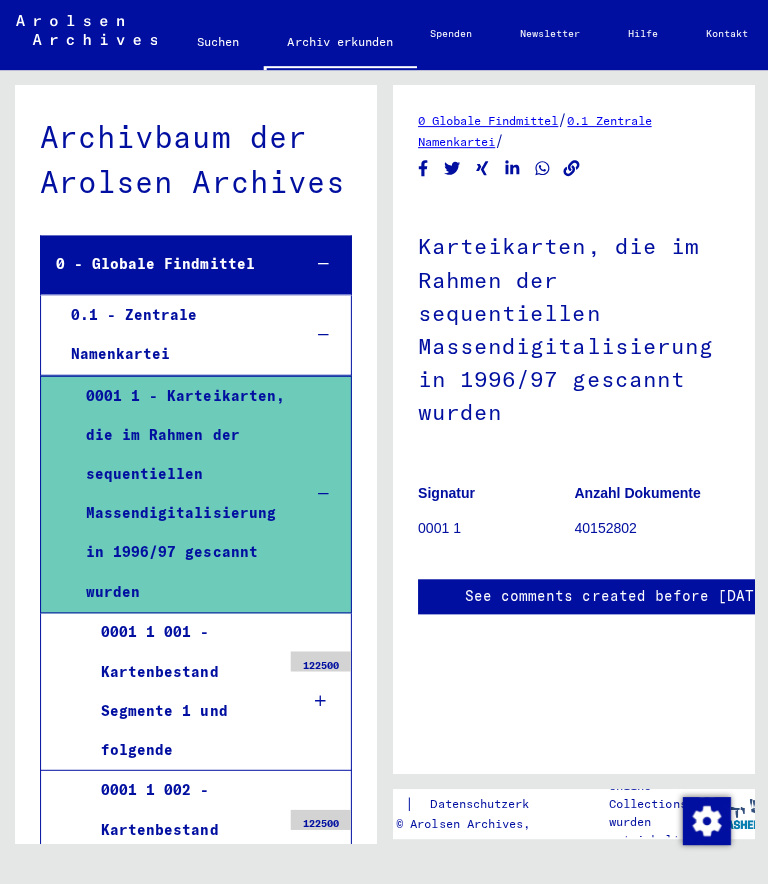 click on "0 Globale Findmittel   /   0.1 Zentrale Namenkartei   /  Karteikarten, die im Rahmen der sequentiellen Massendigitalisierung in      1996/97 gescannt wurden  Signatur 0001 1 Anzahl Dokumente 40152802 See comments created before [DATE]" 